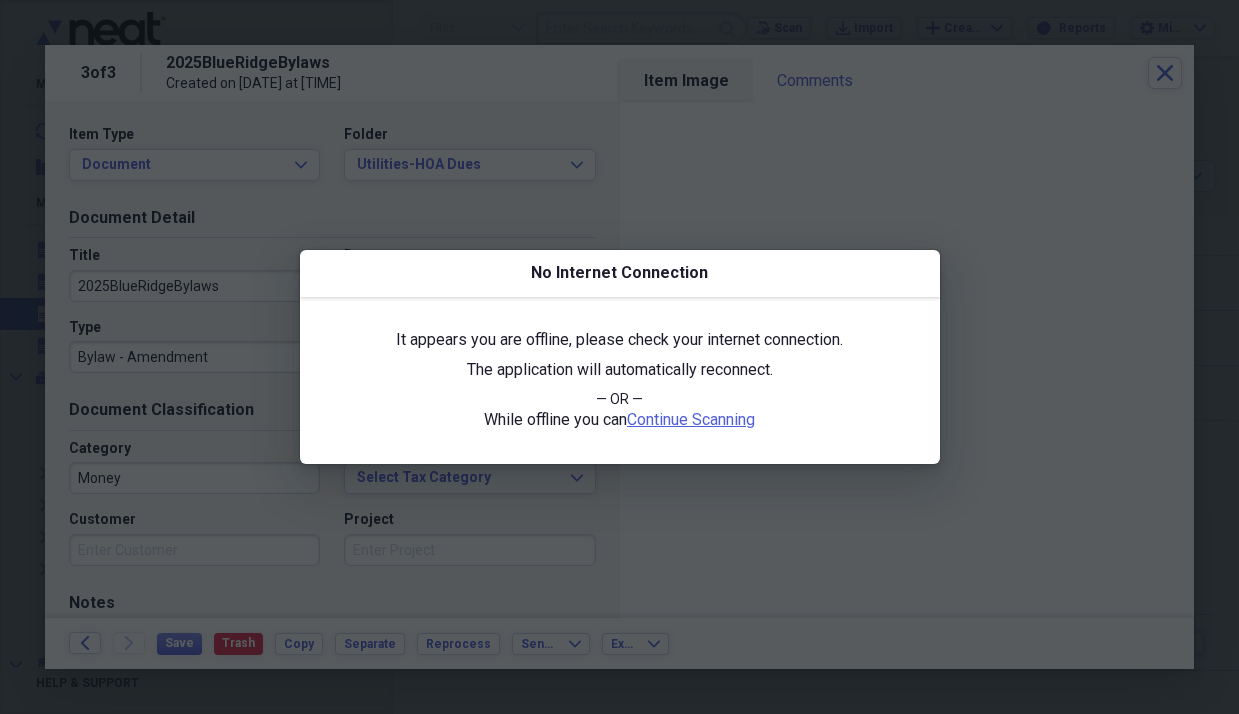 scroll, scrollTop: 0, scrollLeft: 0, axis: both 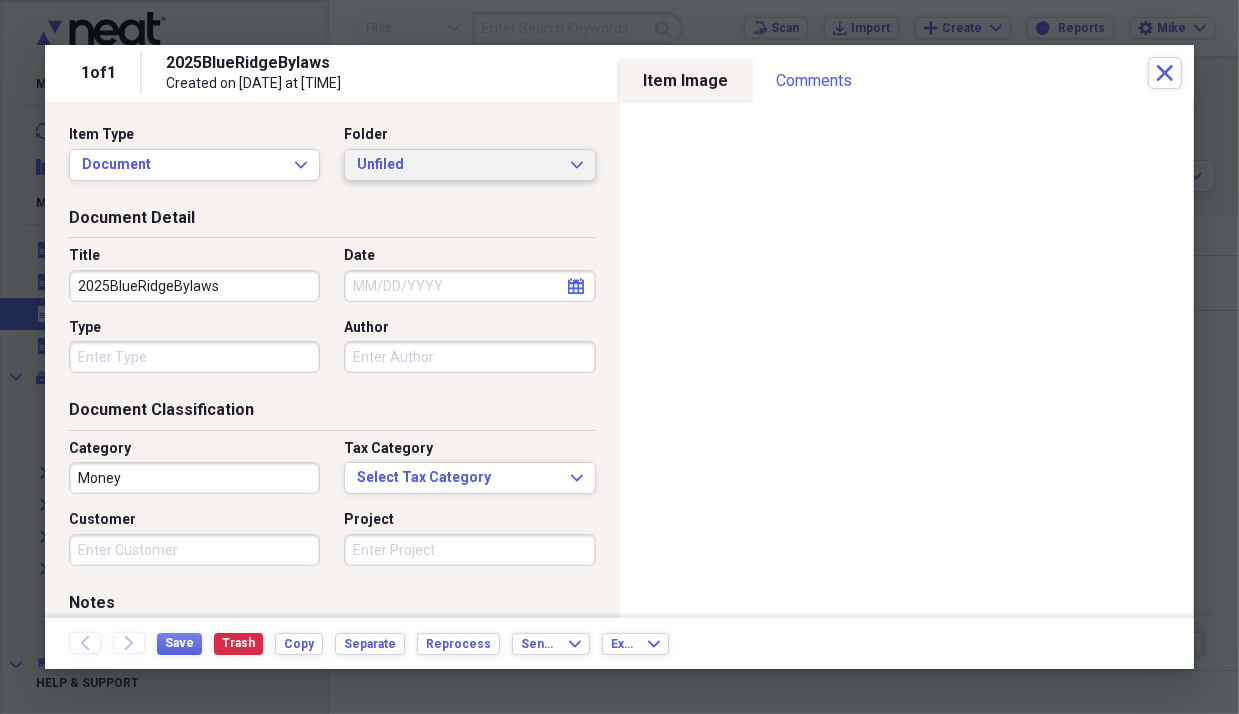 click on "Unfiled" at bounding box center [457, 165] 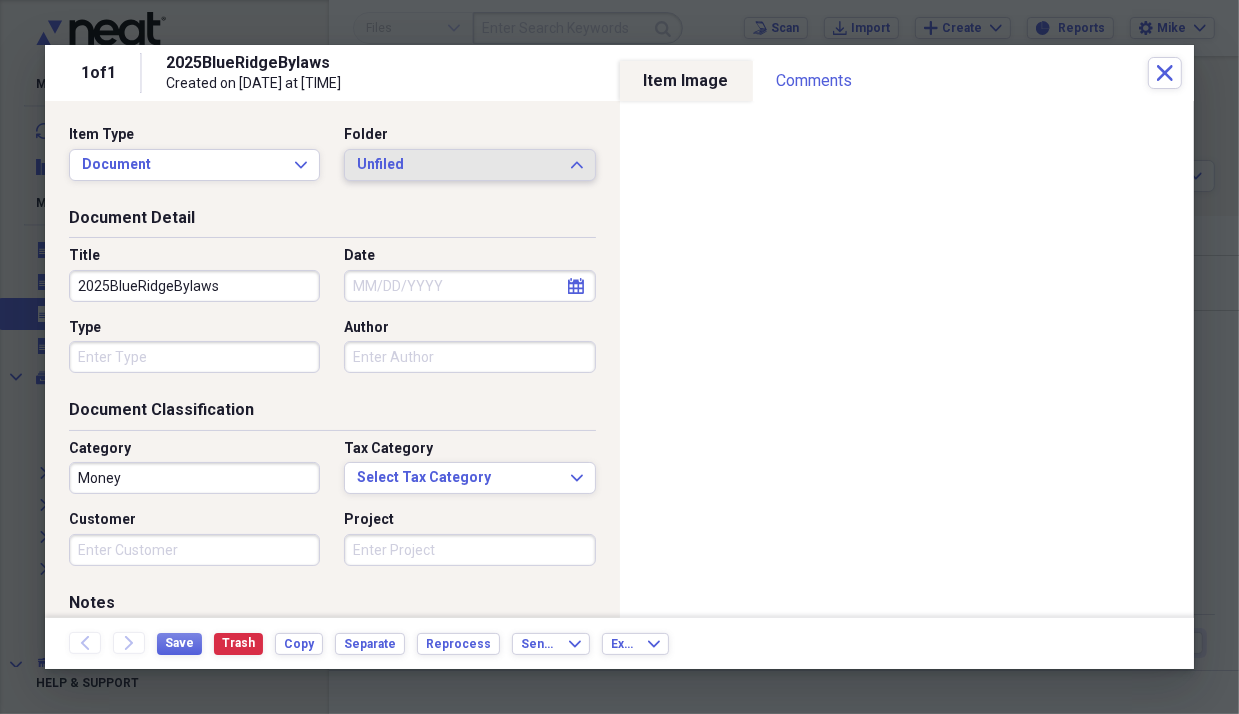 click 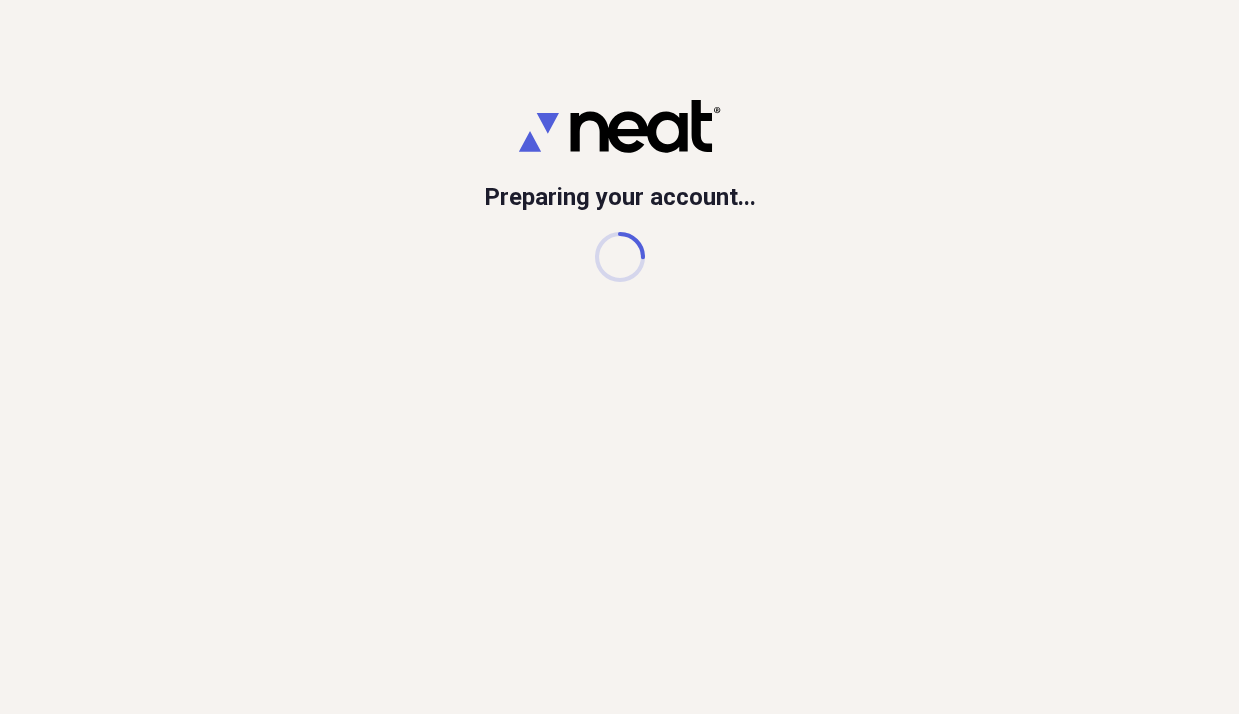 scroll, scrollTop: 0, scrollLeft: 0, axis: both 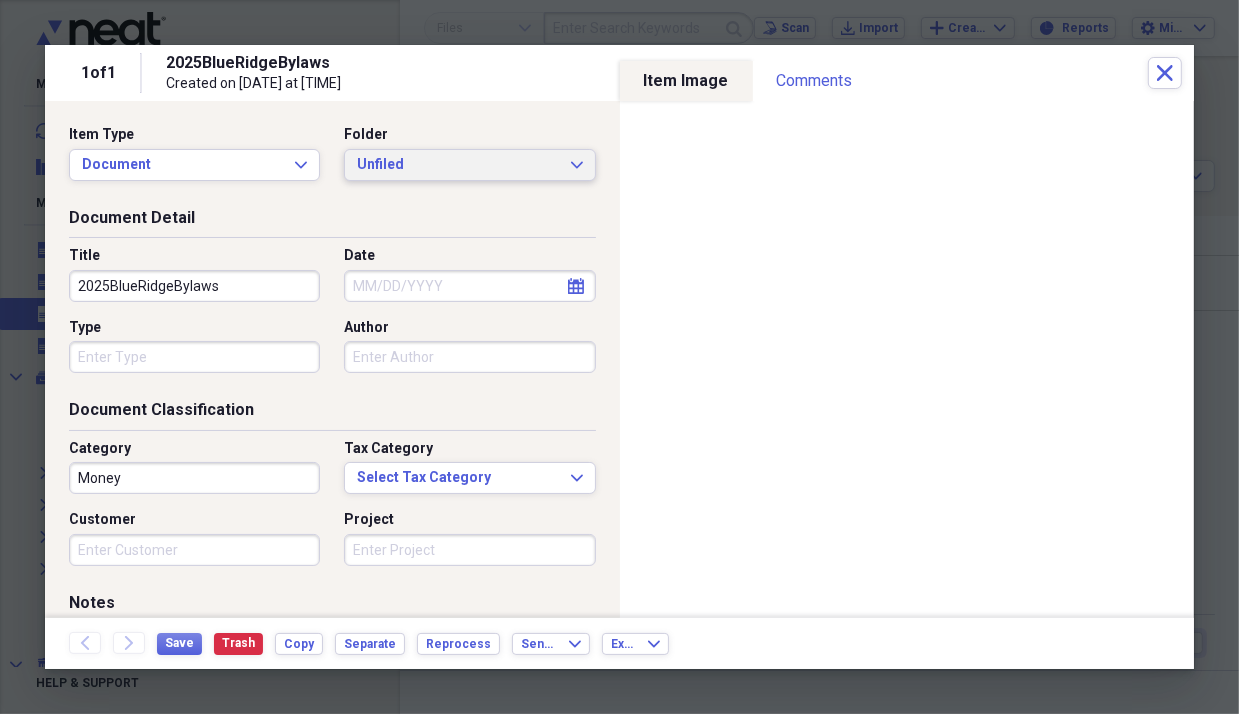 click on "Unfiled Expand" at bounding box center (469, 165) 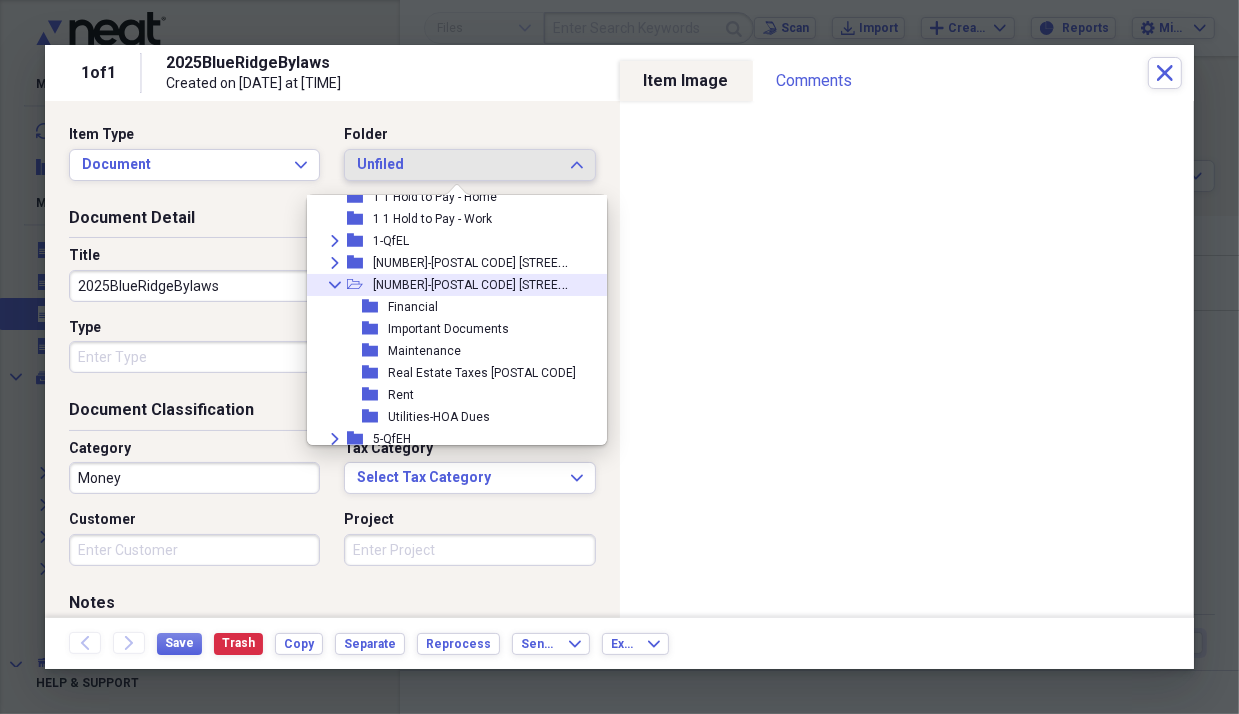 scroll, scrollTop: 99, scrollLeft: 0, axis: vertical 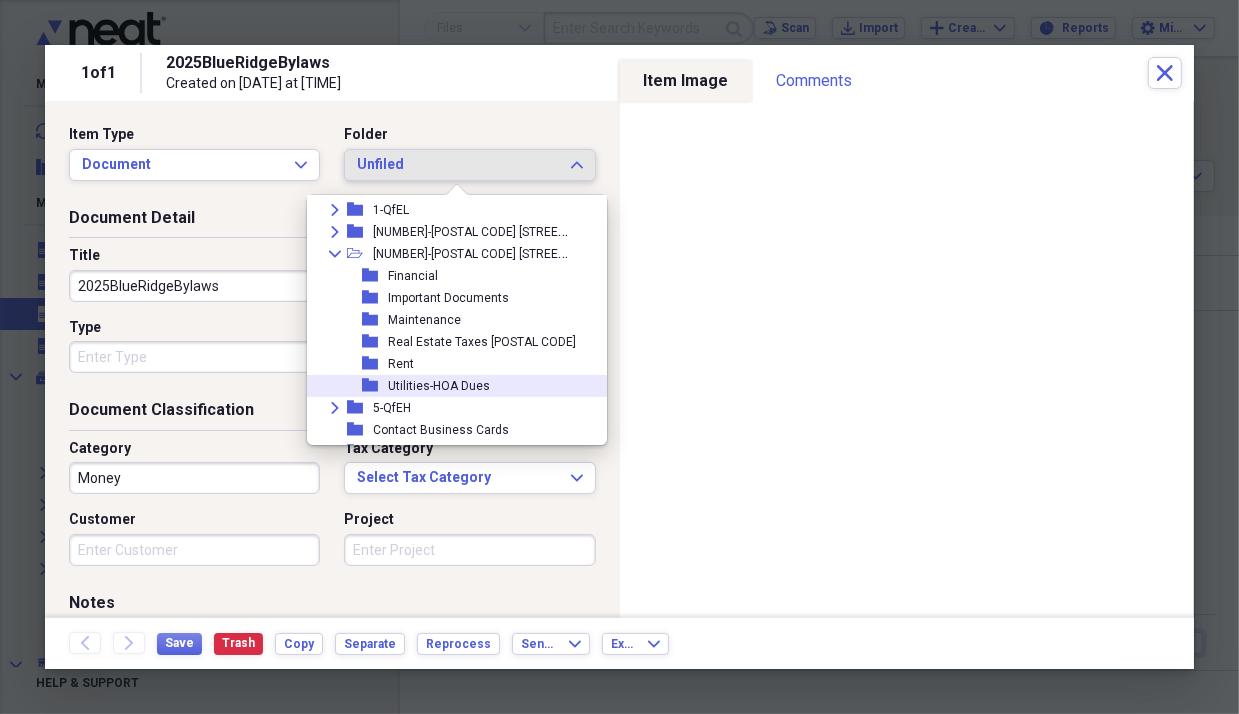 click on "Utilities-HOA Dues" at bounding box center [439, 386] 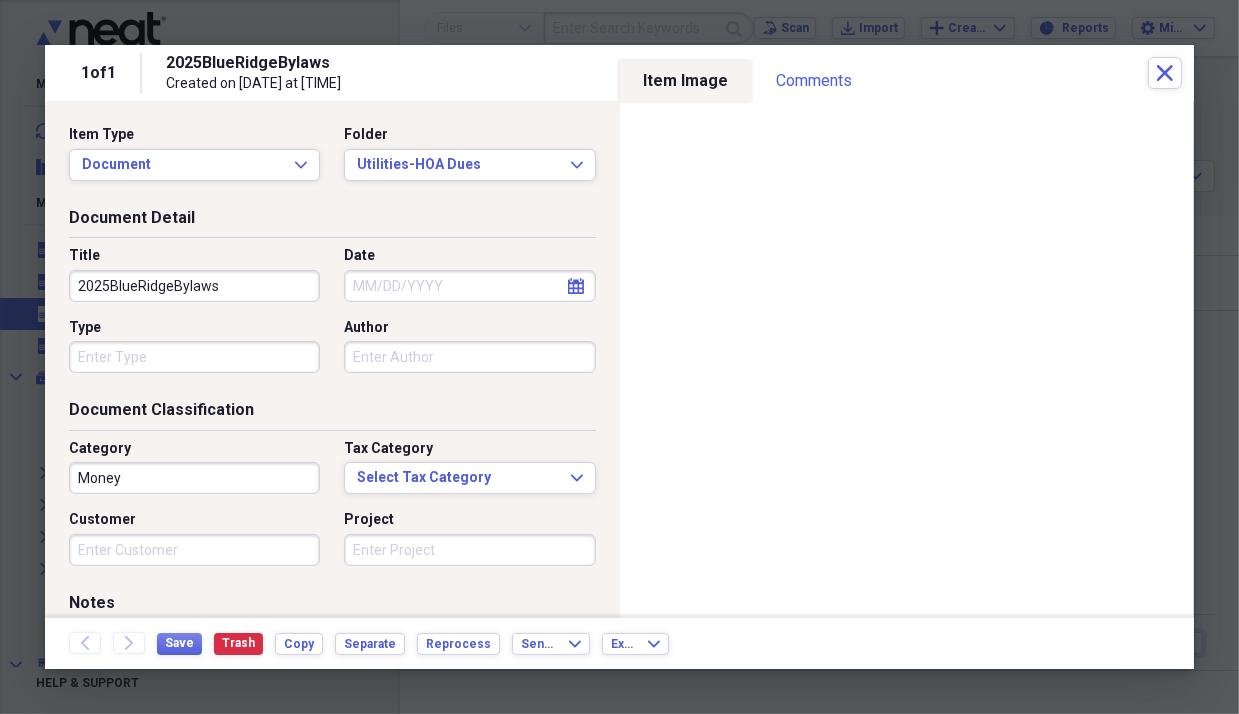 click on "Date" at bounding box center [469, 286] 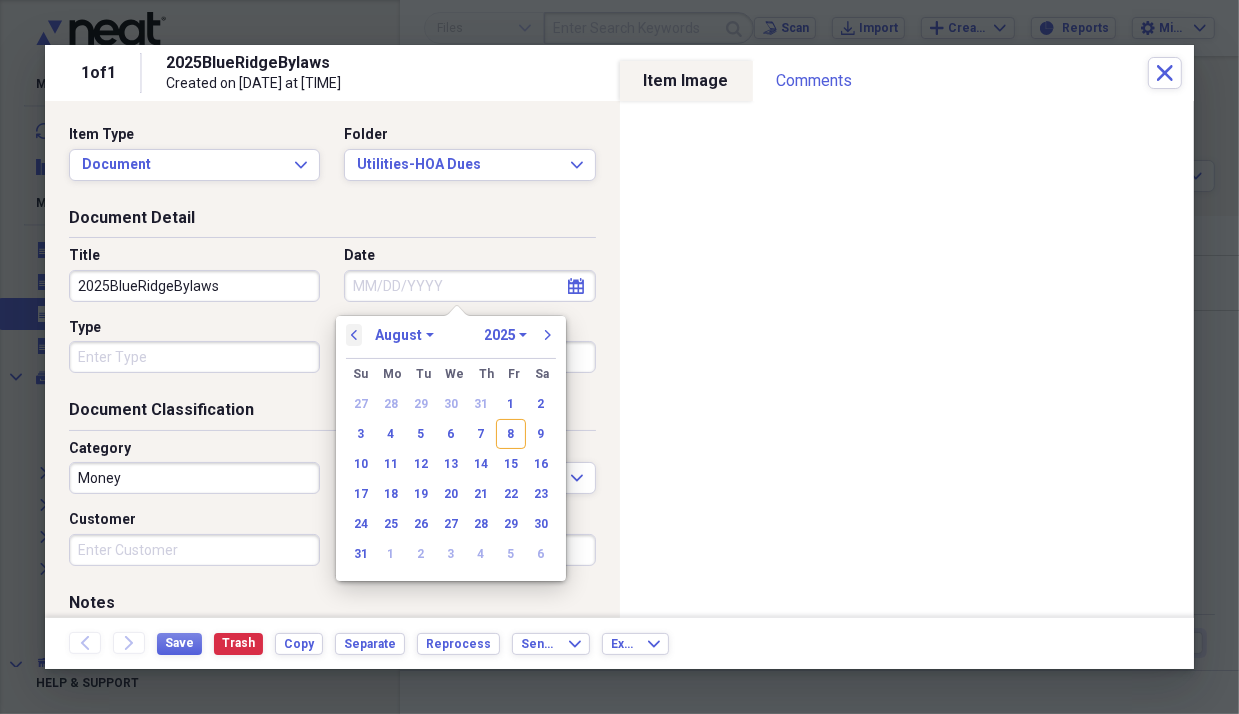 click on "previous" at bounding box center [354, 335] 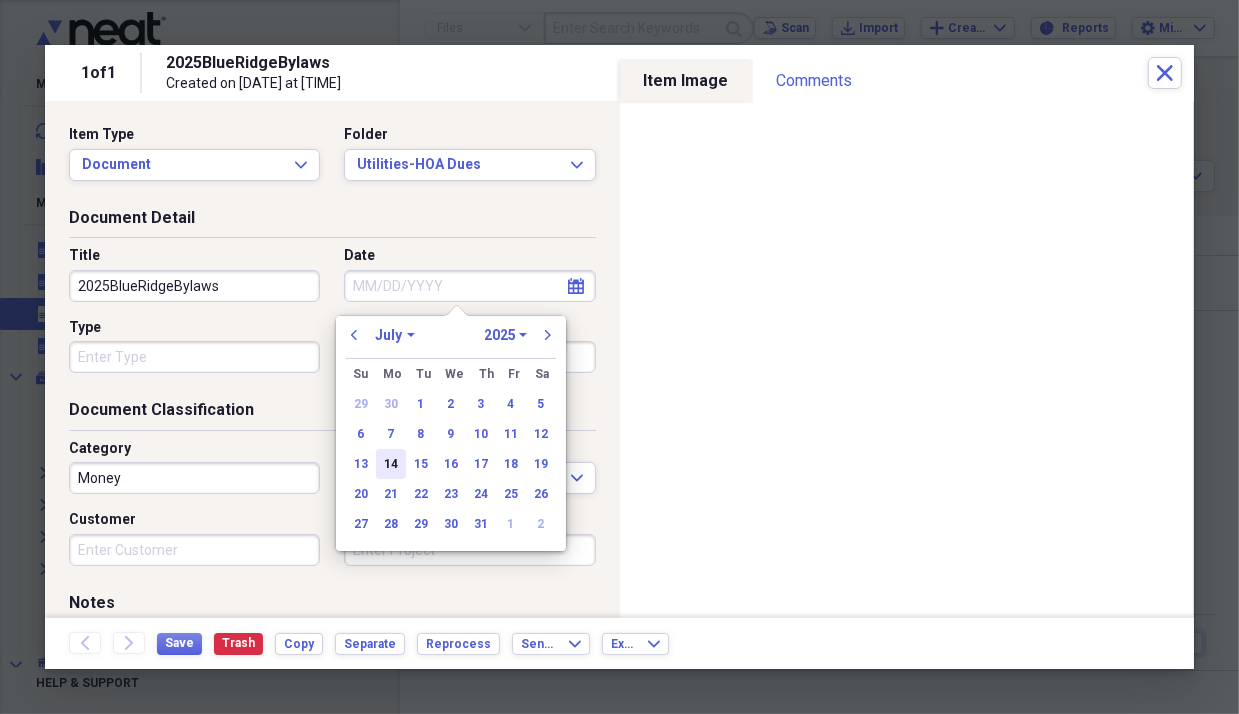 click on "14" at bounding box center (391, 464) 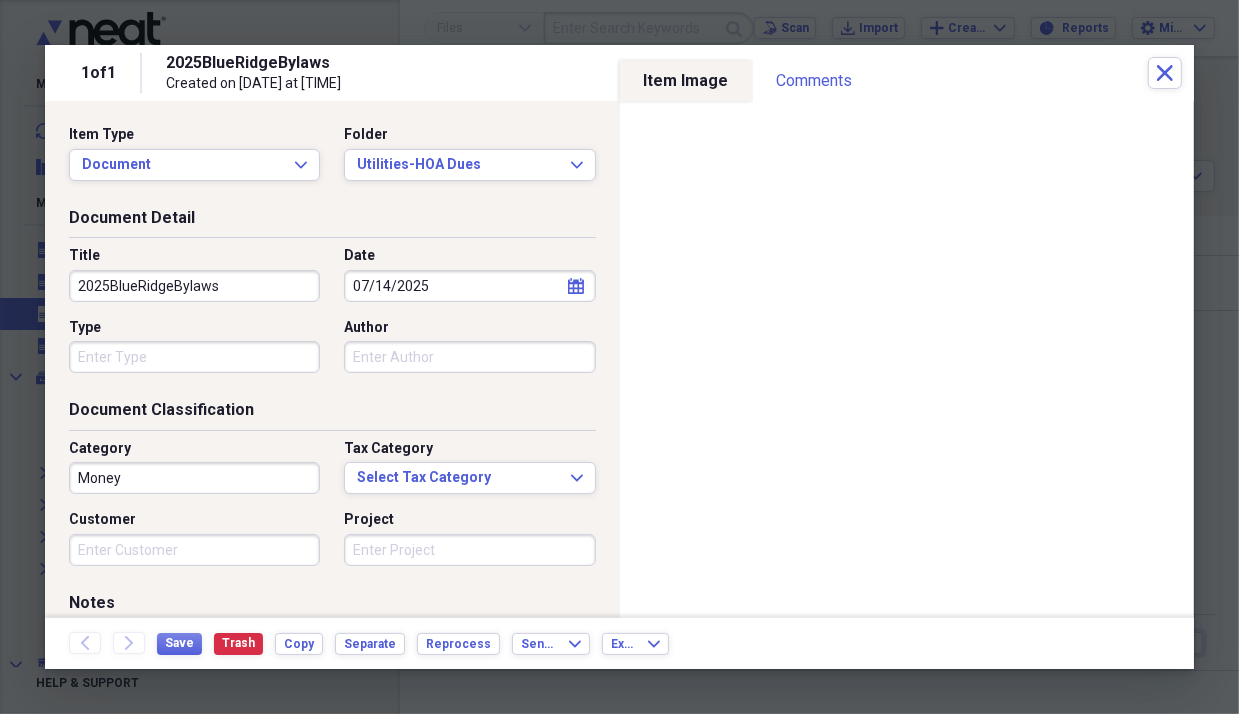 select on "6" 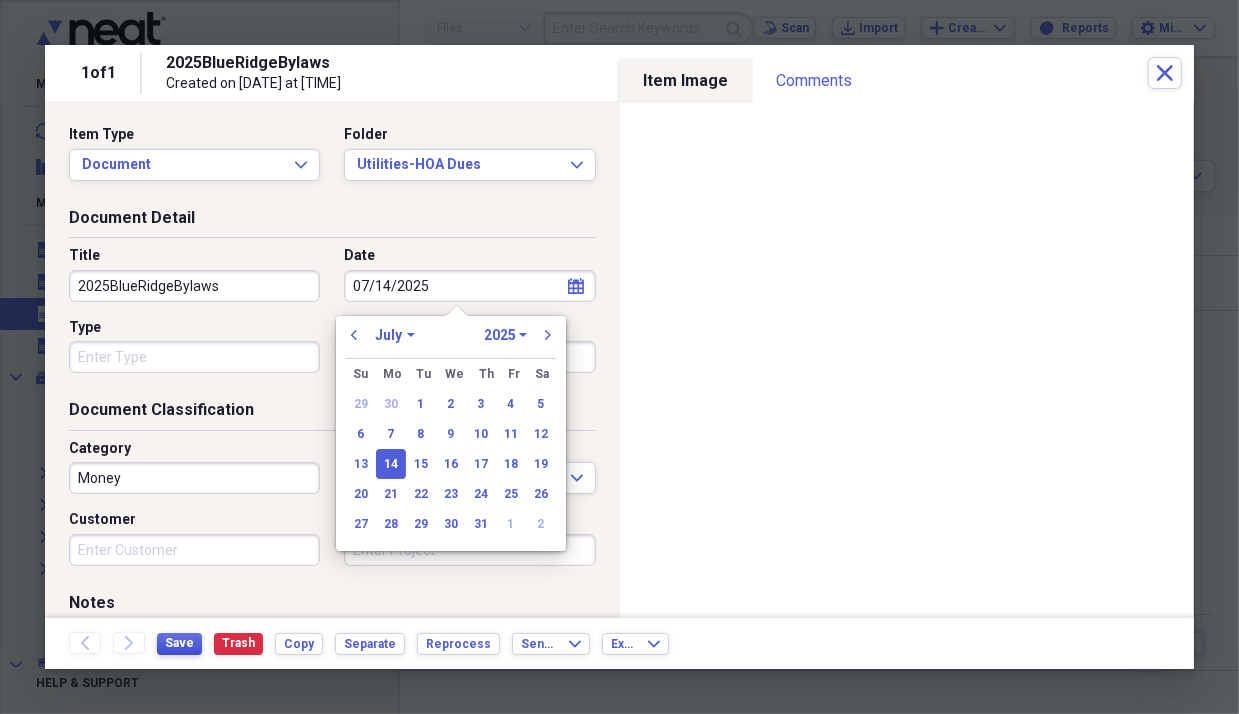 click on "Save" at bounding box center [179, 643] 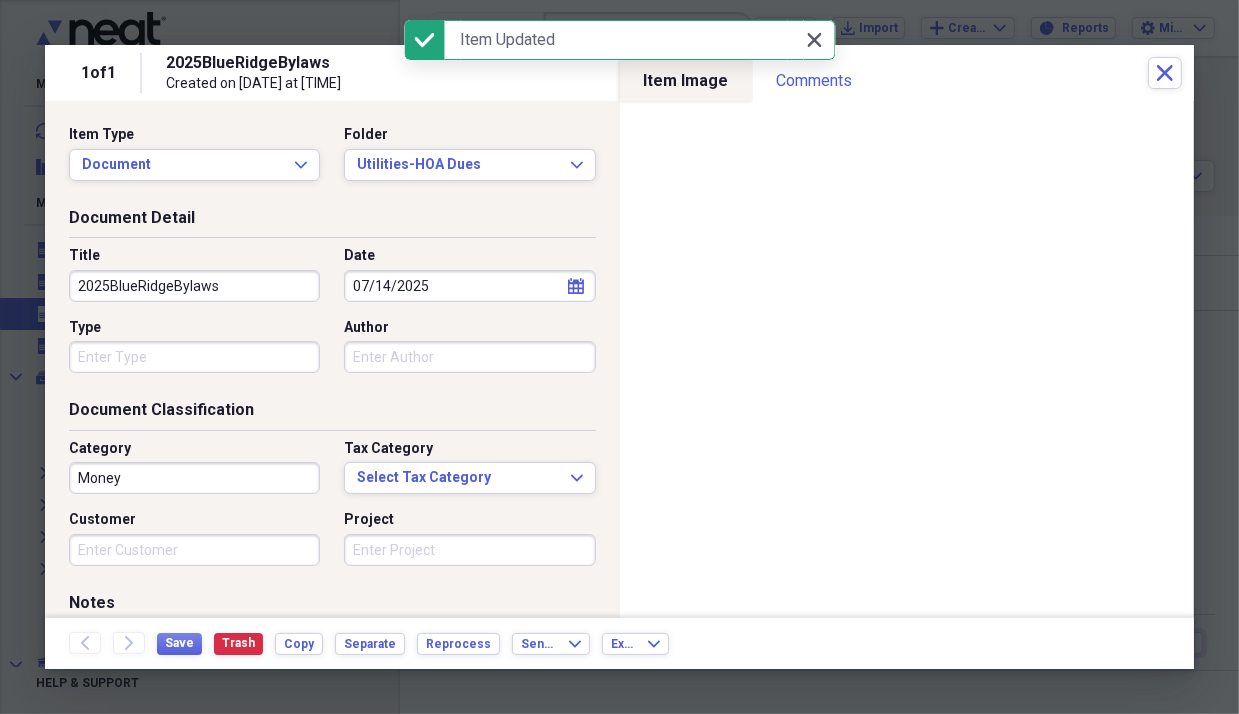 click on "Close Close" at bounding box center [815, 40] 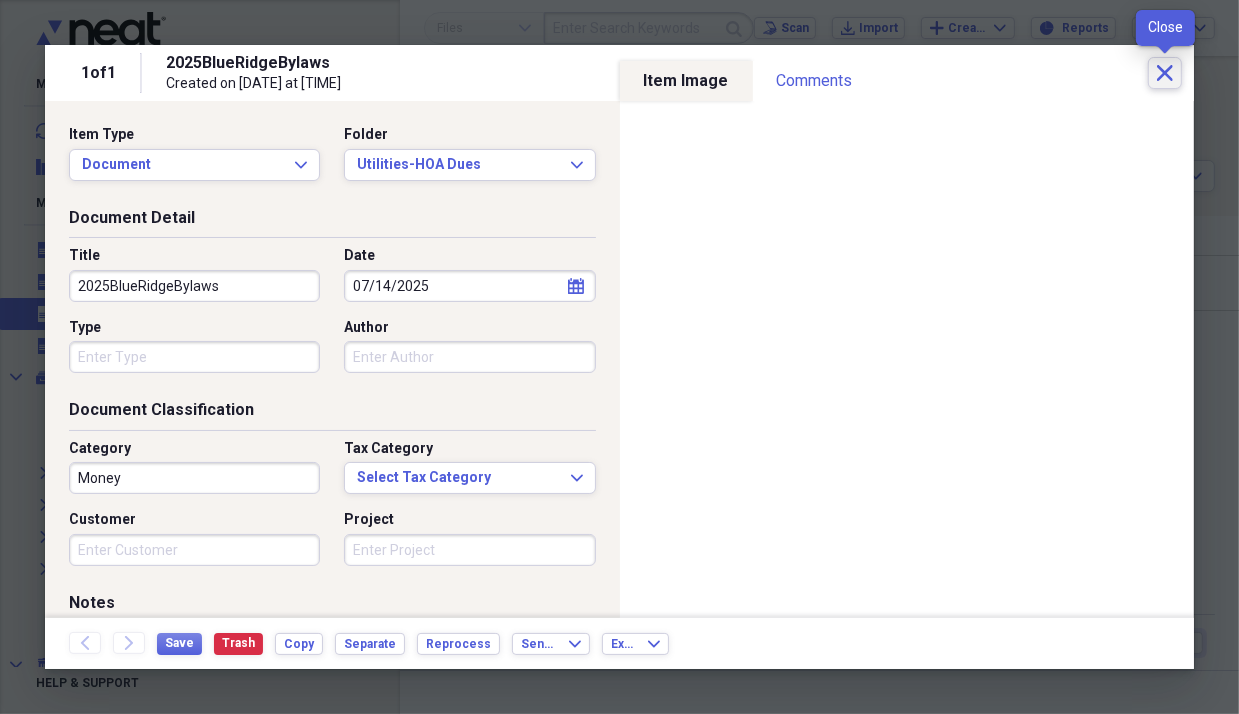 click on "Close" at bounding box center (1165, 73) 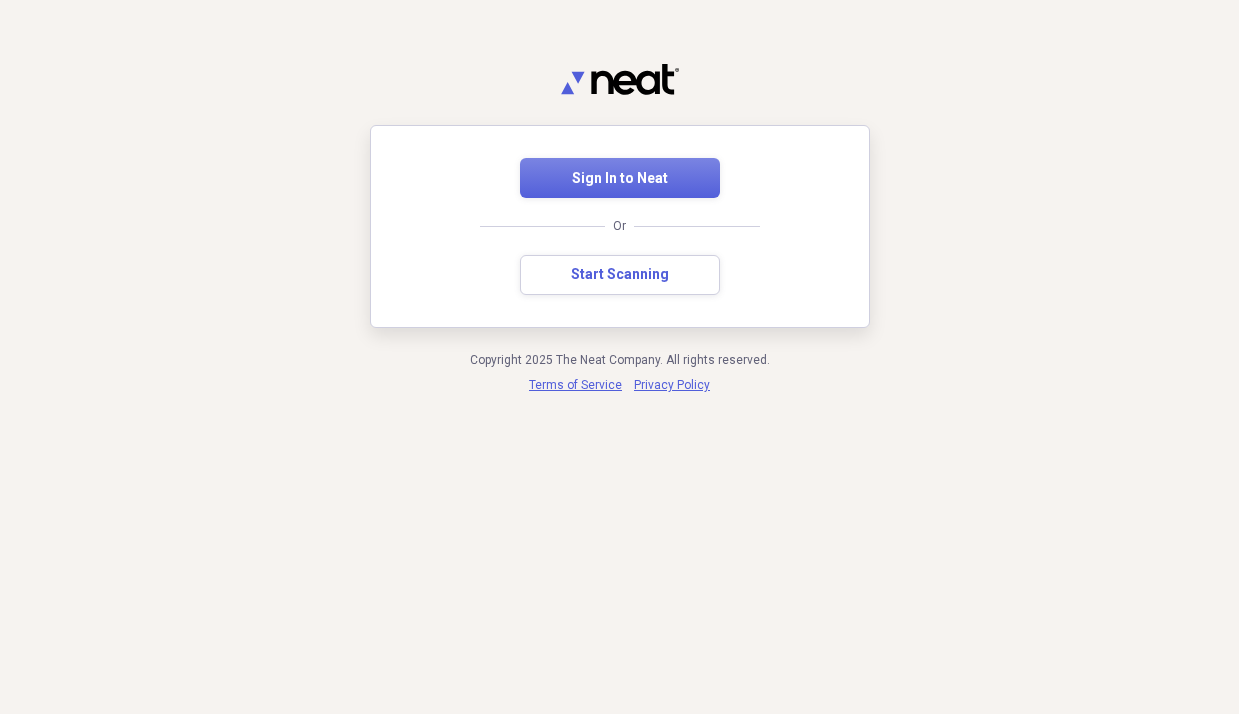 scroll, scrollTop: 0, scrollLeft: 0, axis: both 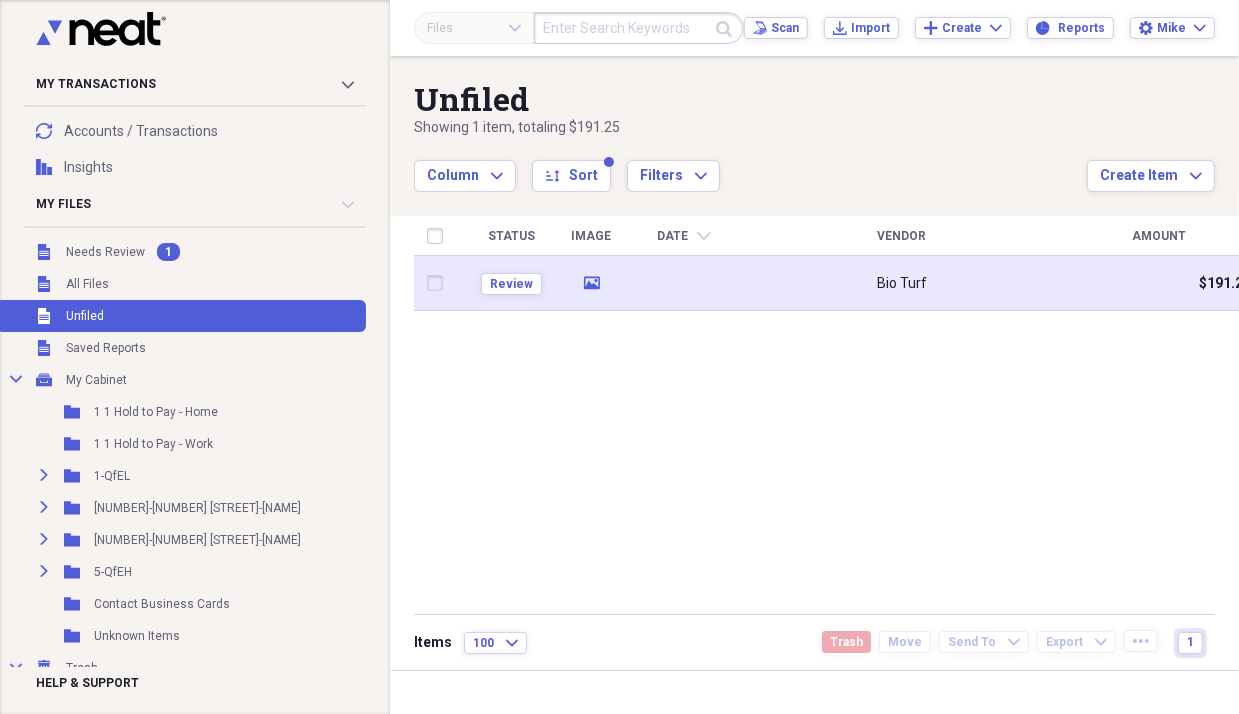 click on "Bio Turf" at bounding box center (902, 283) 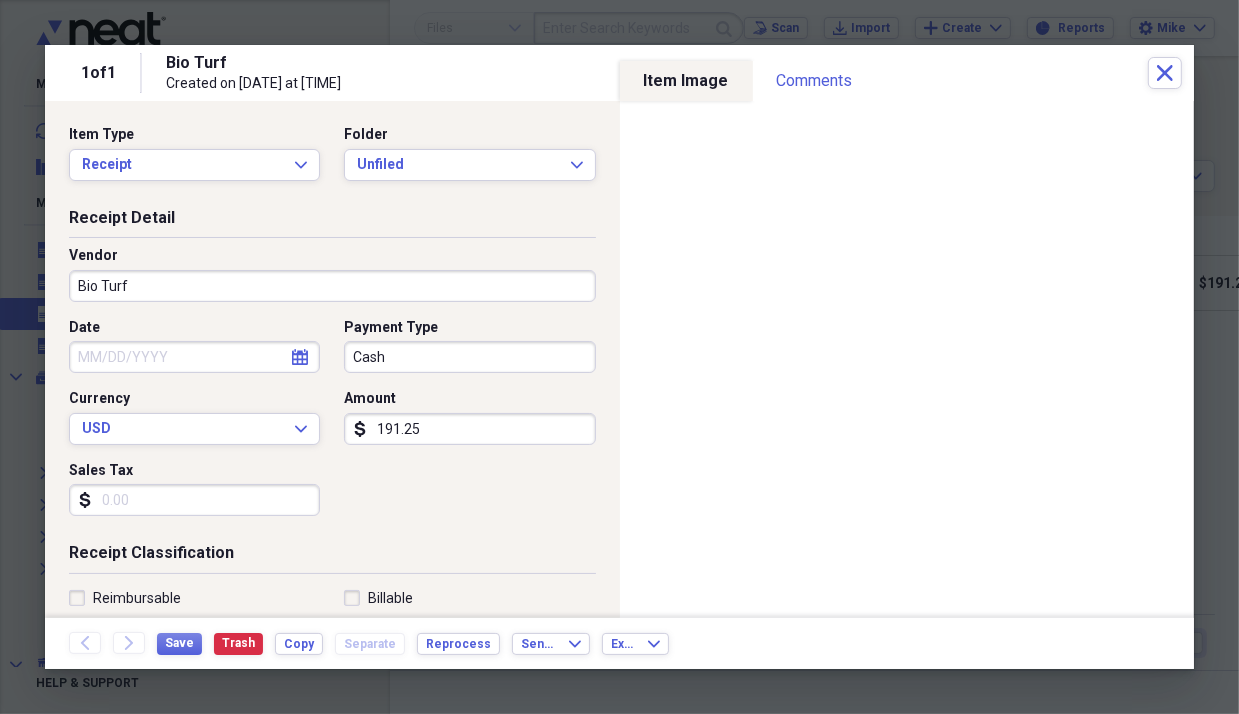 click on "calendar" 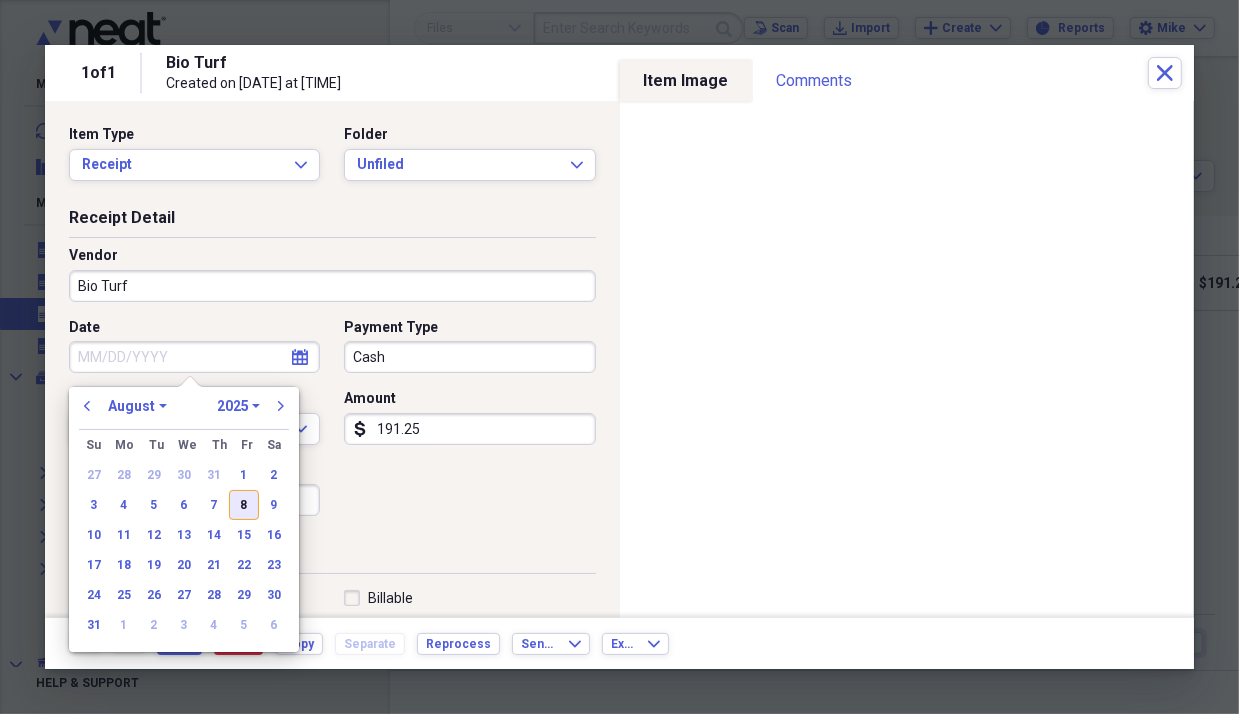 click on "8" at bounding box center (244, 505) 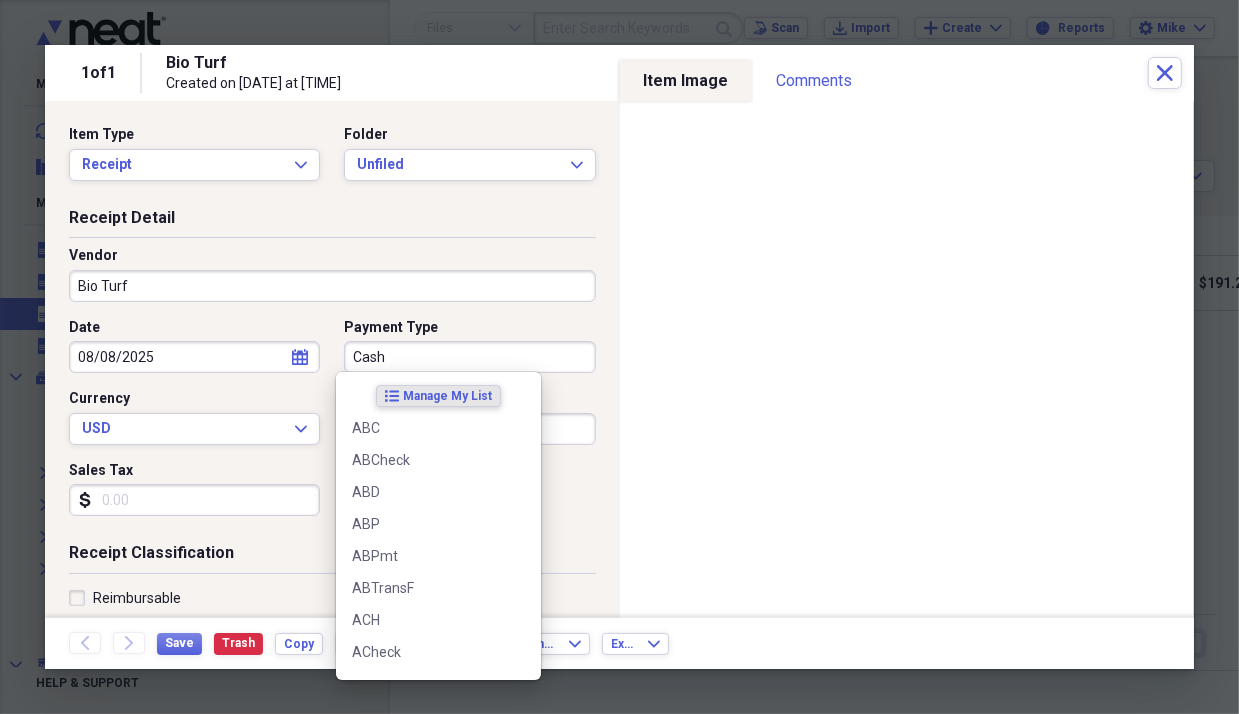 click on "Cash" at bounding box center [469, 357] 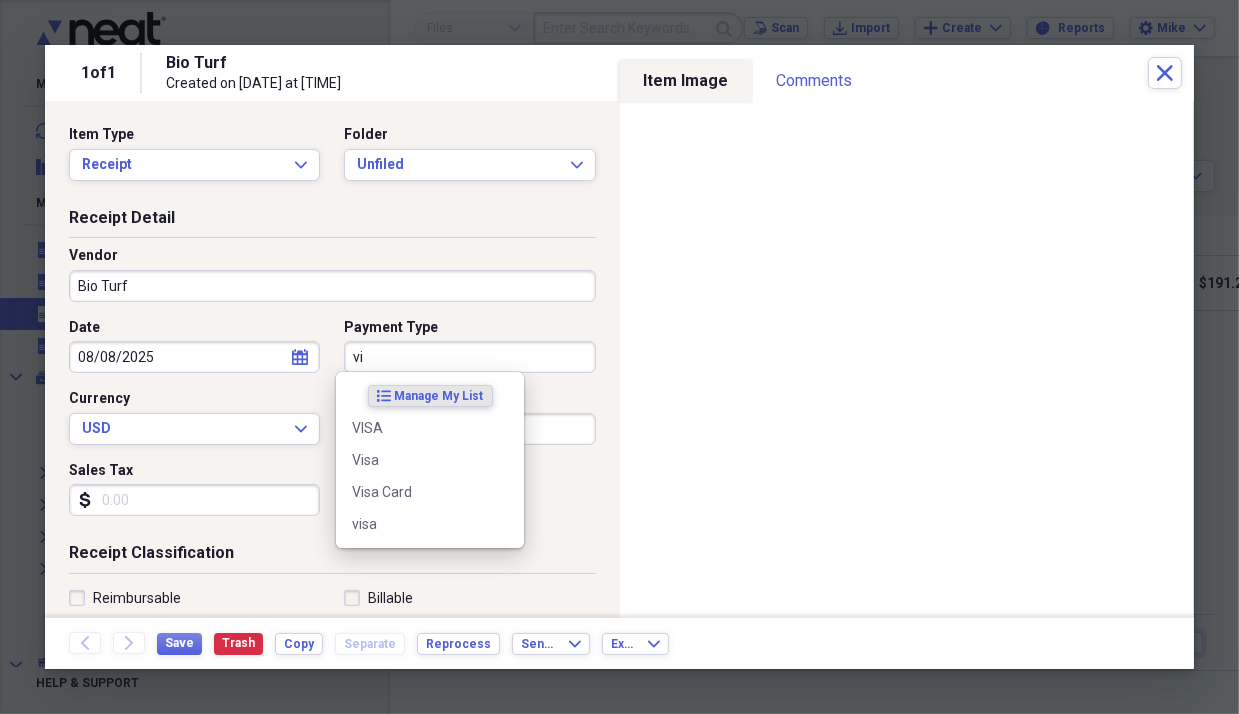 type on "v" 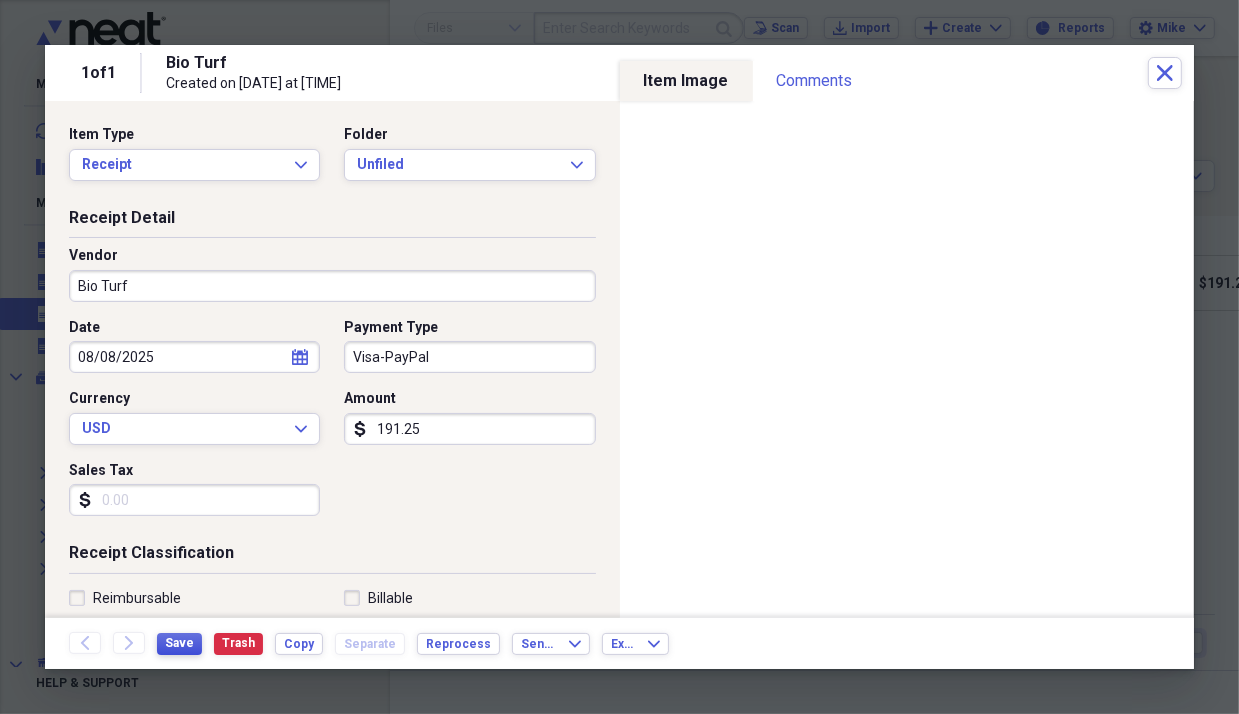 type on "Visa-PayPal" 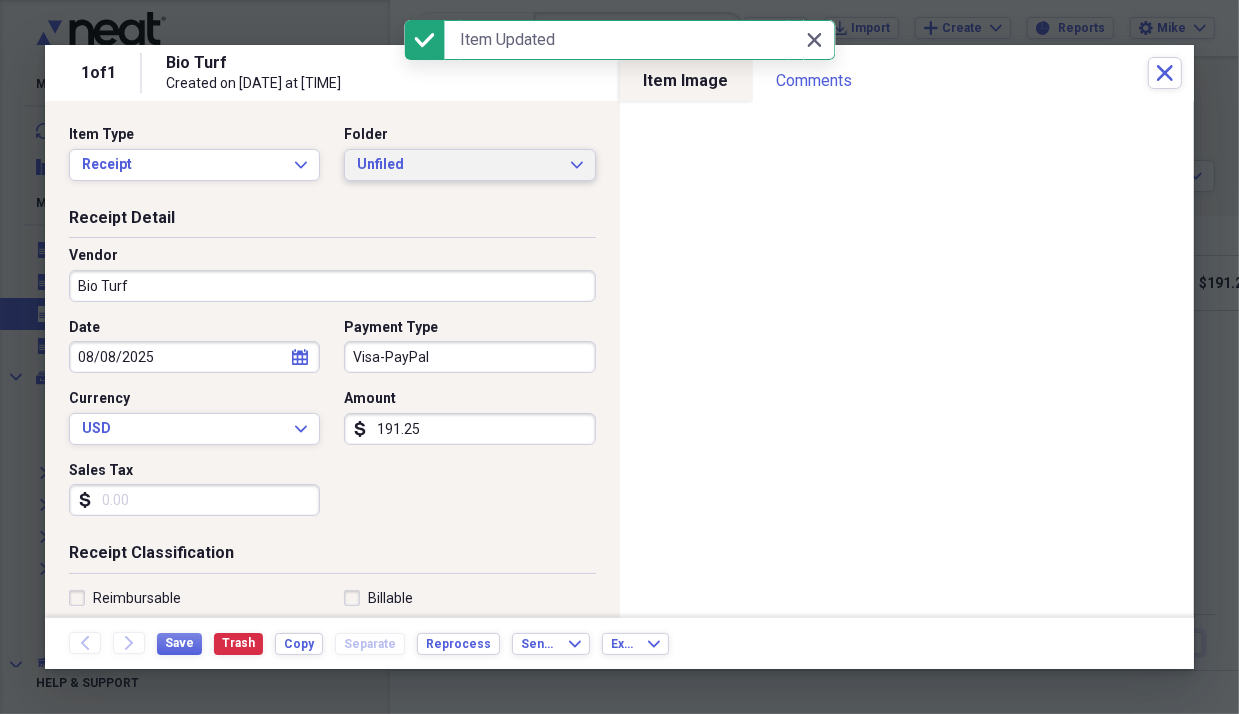 click on "Unfiled" at bounding box center [457, 165] 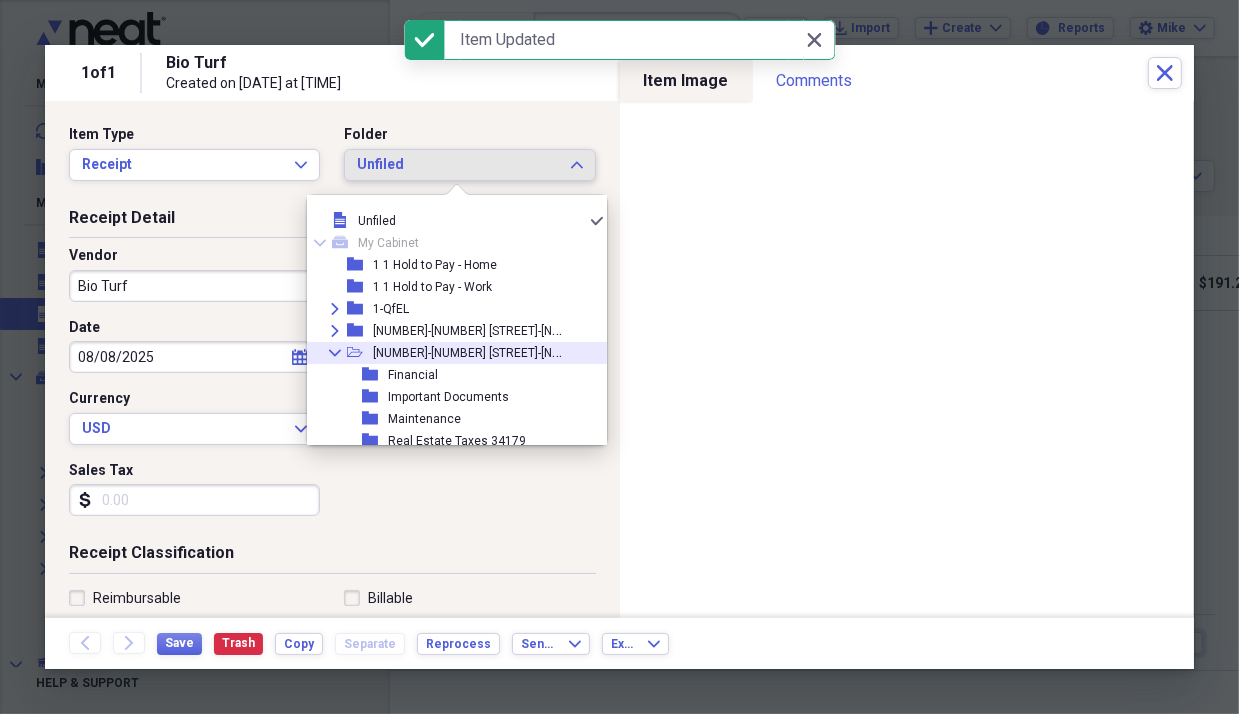 click on "Collapse" 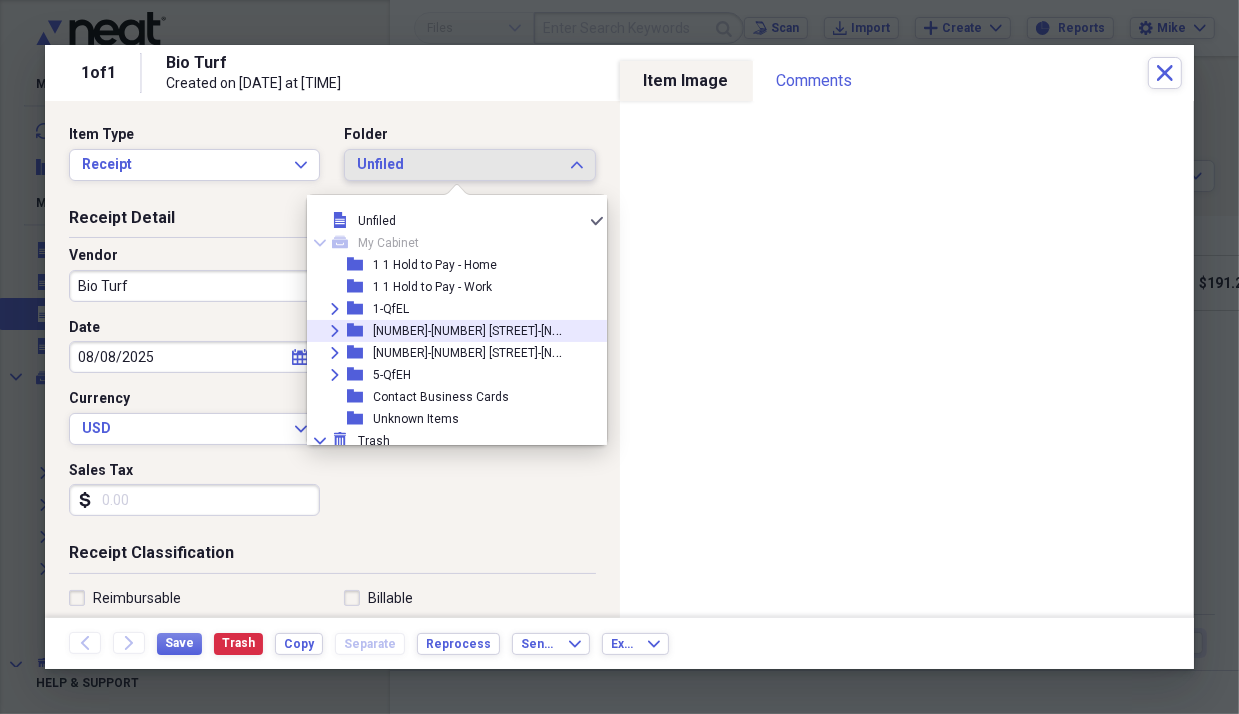click on "Expand" 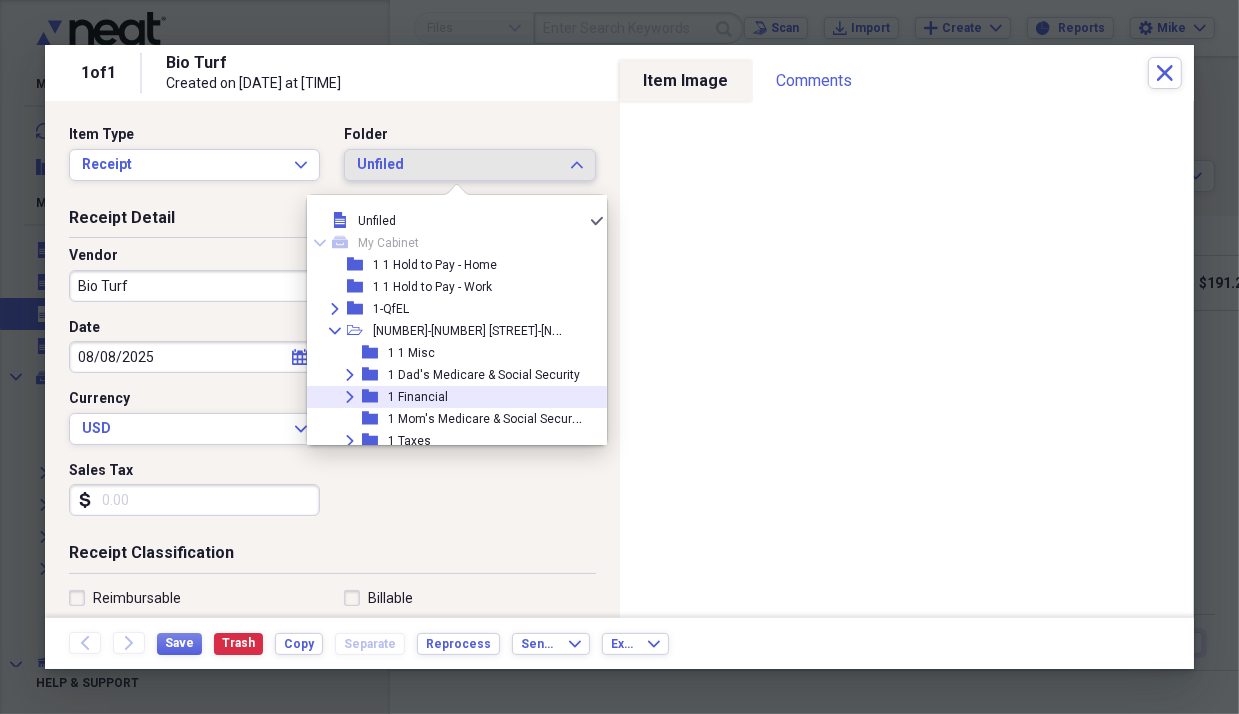 click on "Expand" 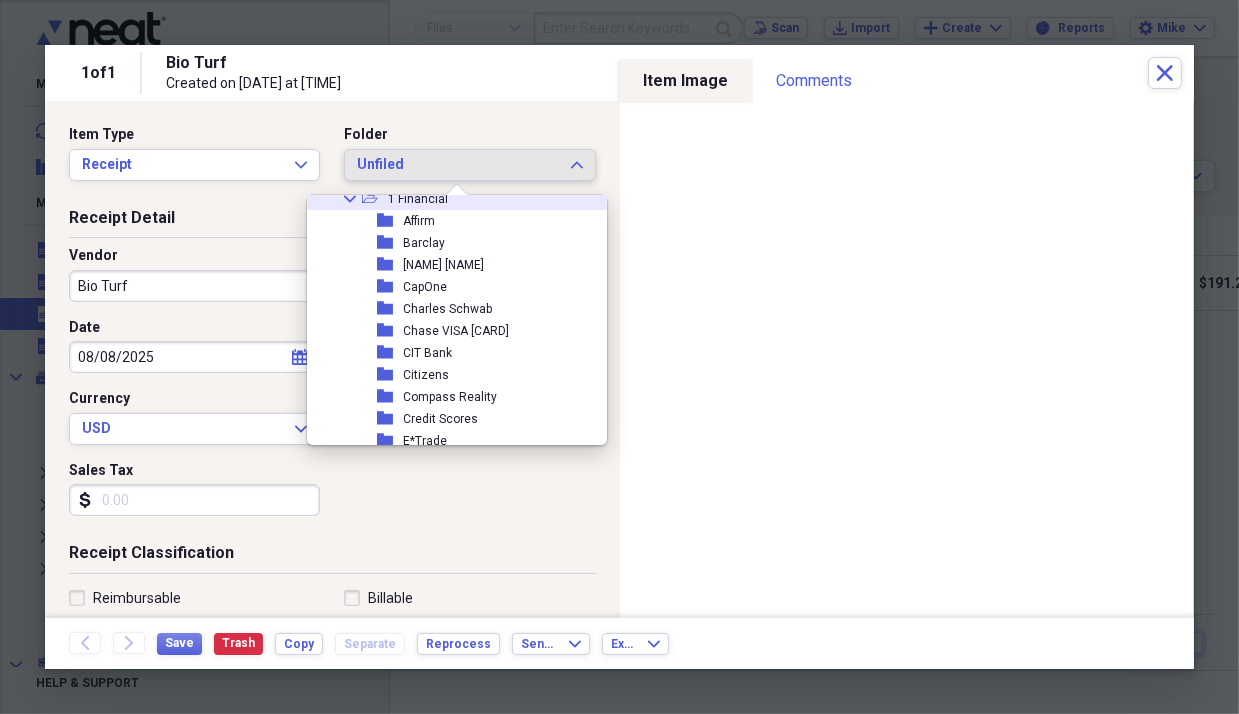 scroll, scrollTop: 199, scrollLeft: 0, axis: vertical 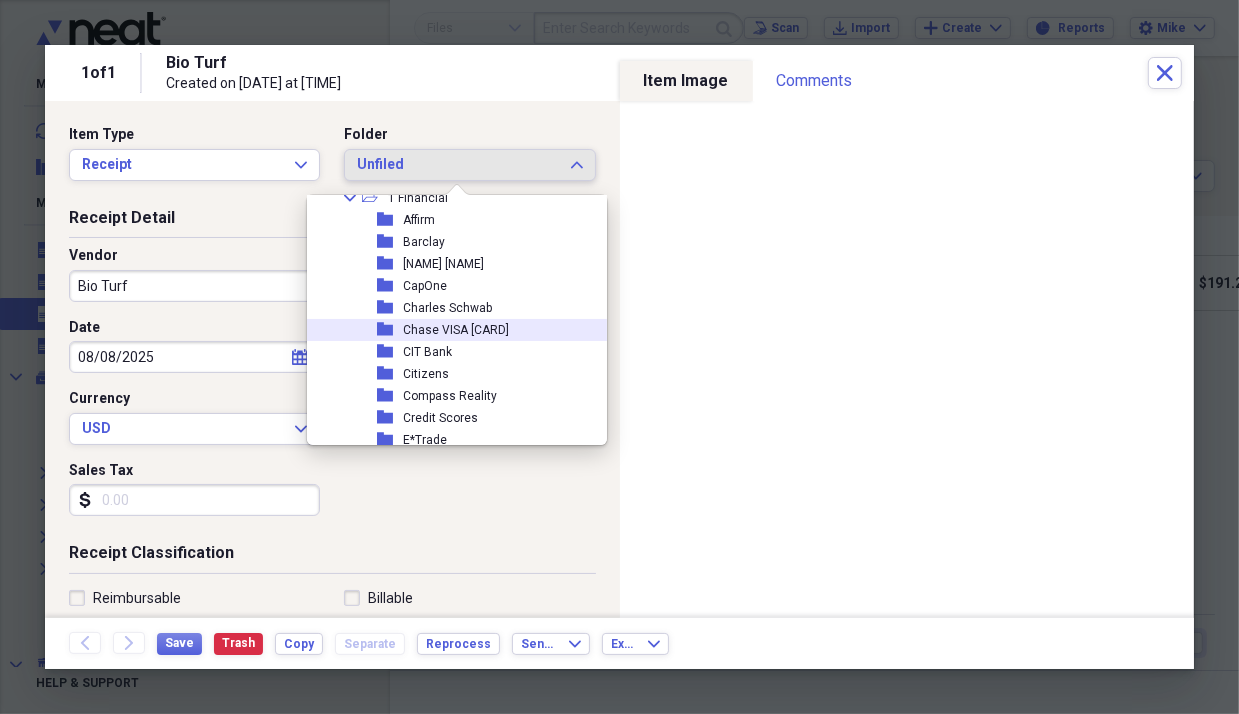 click on "Chase VISA [CARD]" at bounding box center [456, 330] 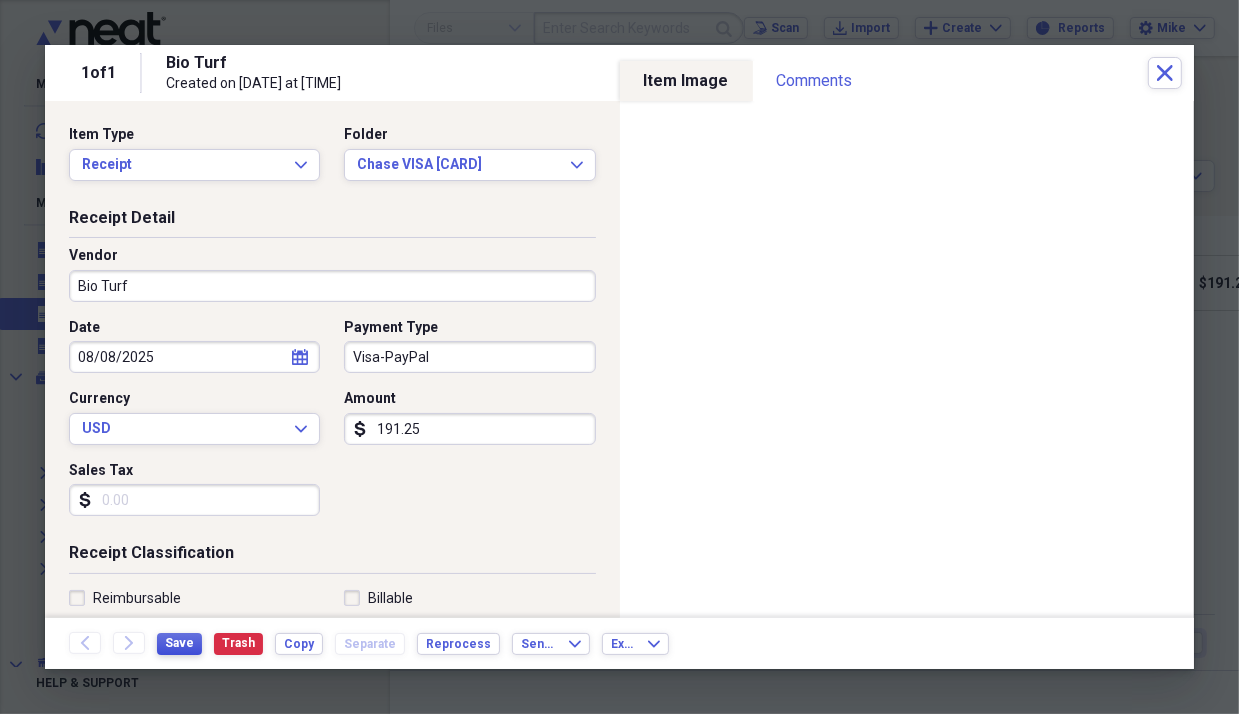click on "Save" at bounding box center (179, 643) 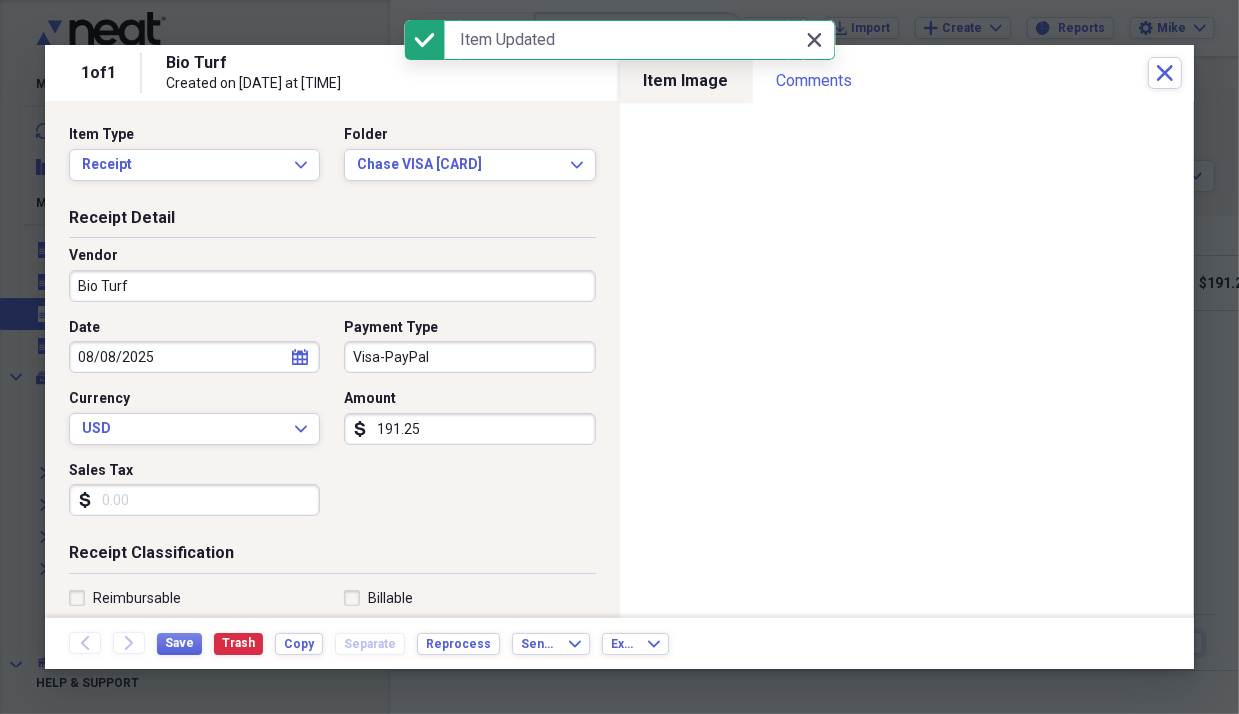 click 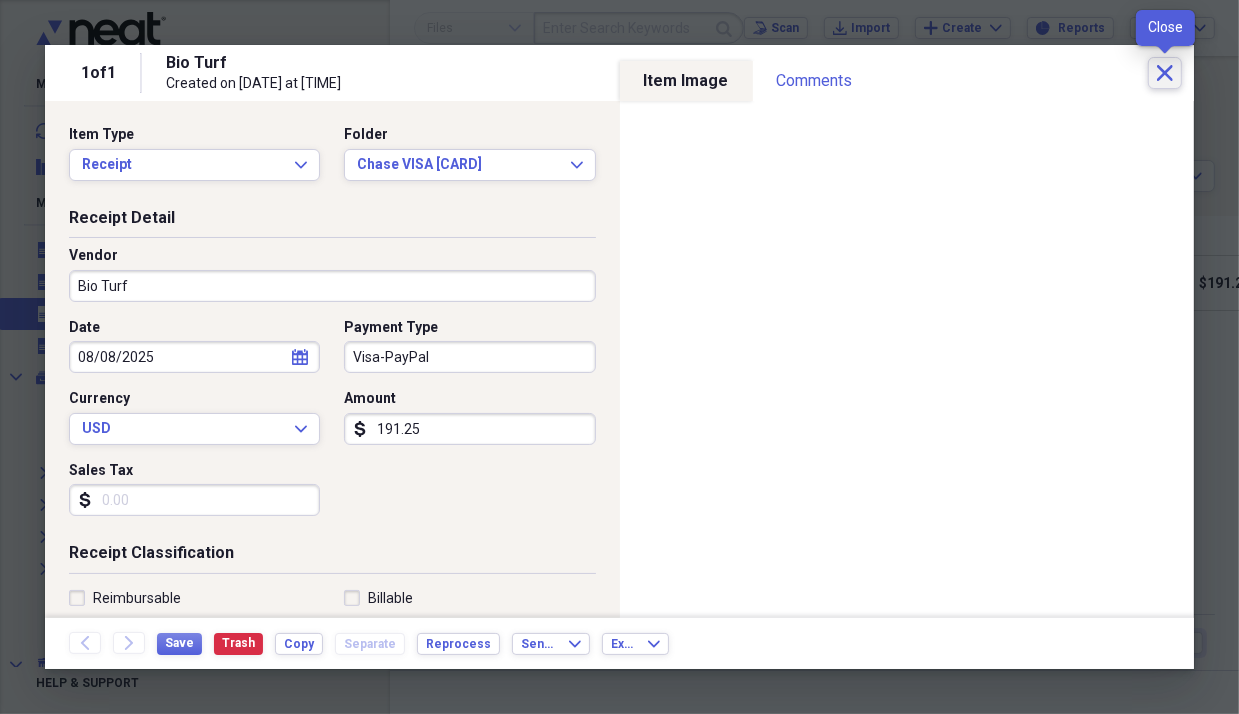 click on "Close" 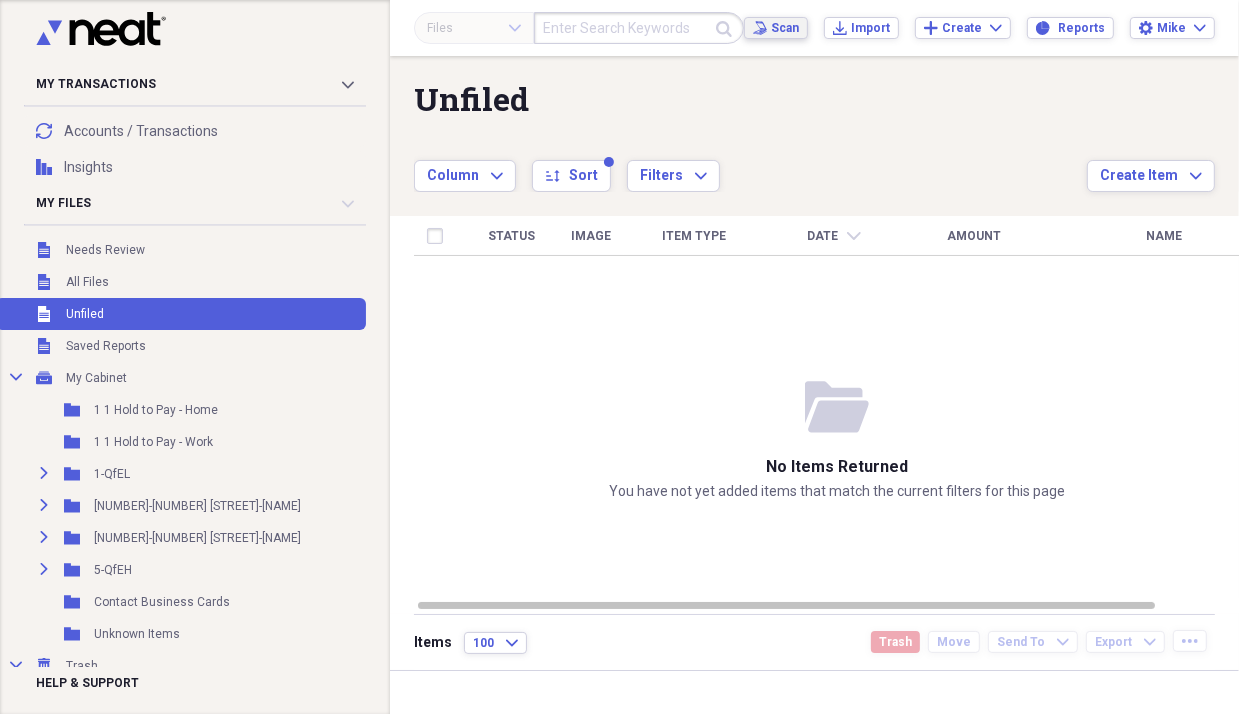 click on "Scan" at bounding box center [785, 28] 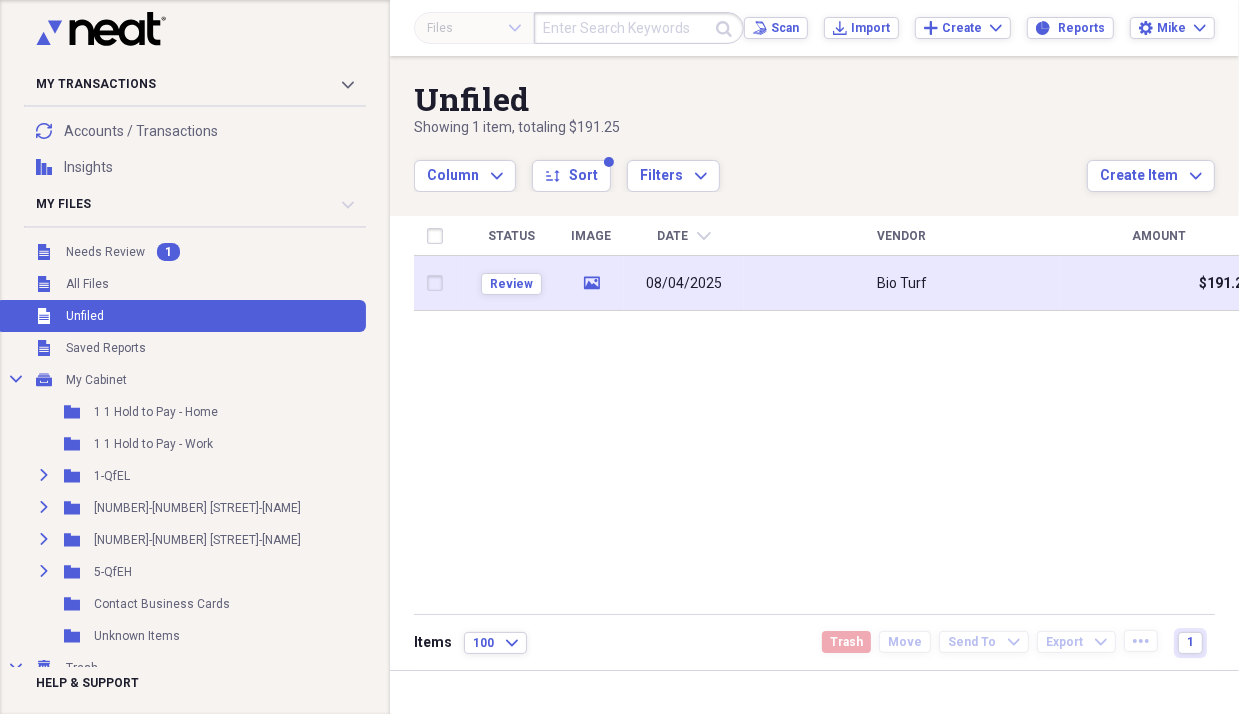 click on "Bio Turf" at bounding box center [902, 283] 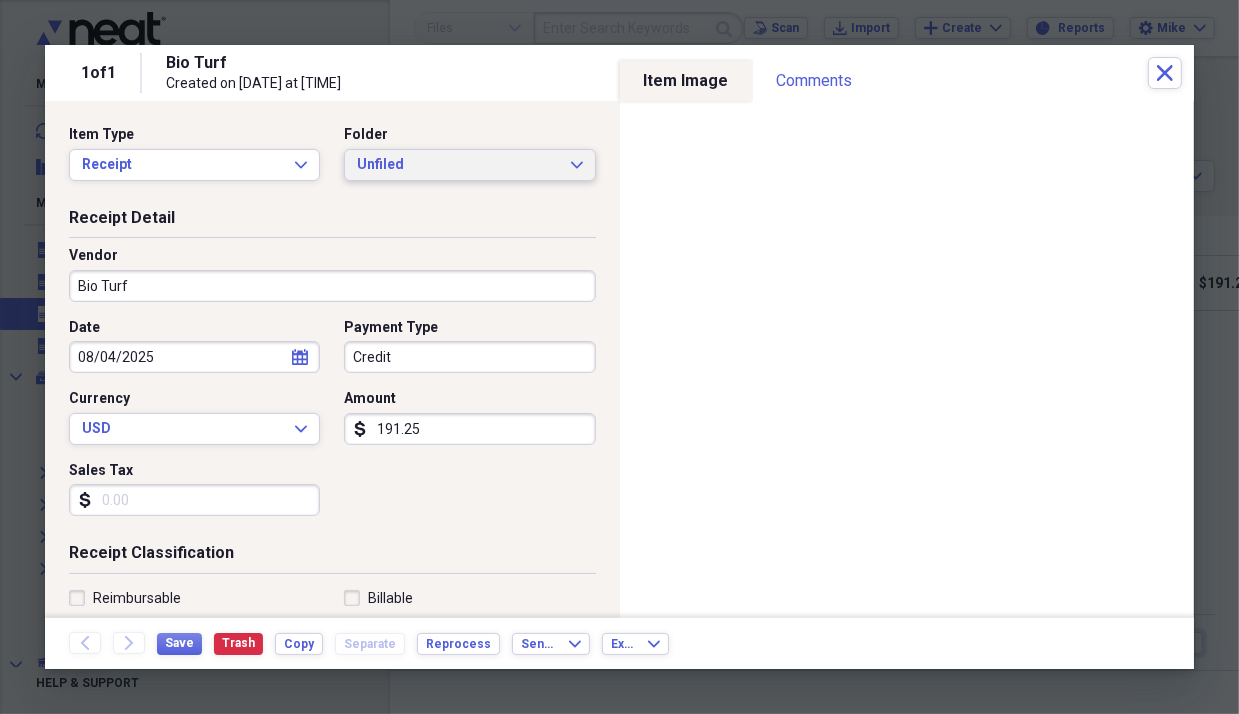 click on "Unfiled" at bounding box center (457, 165) 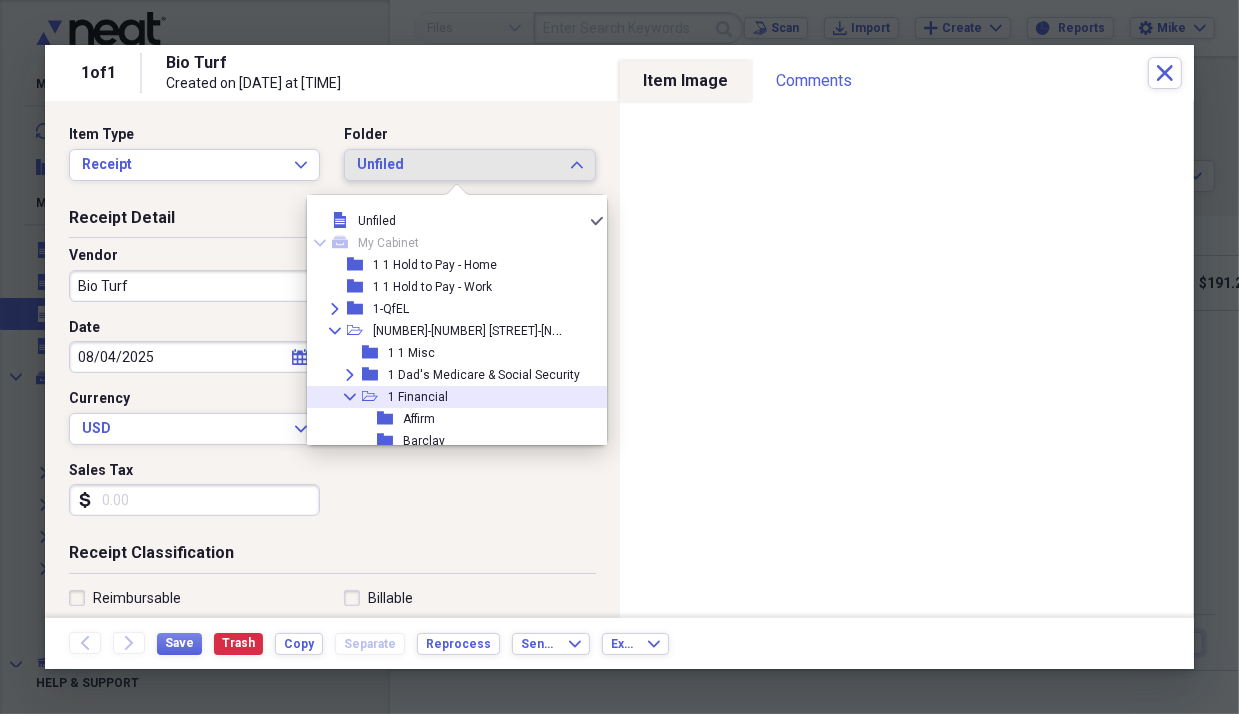 click on "Collapse" 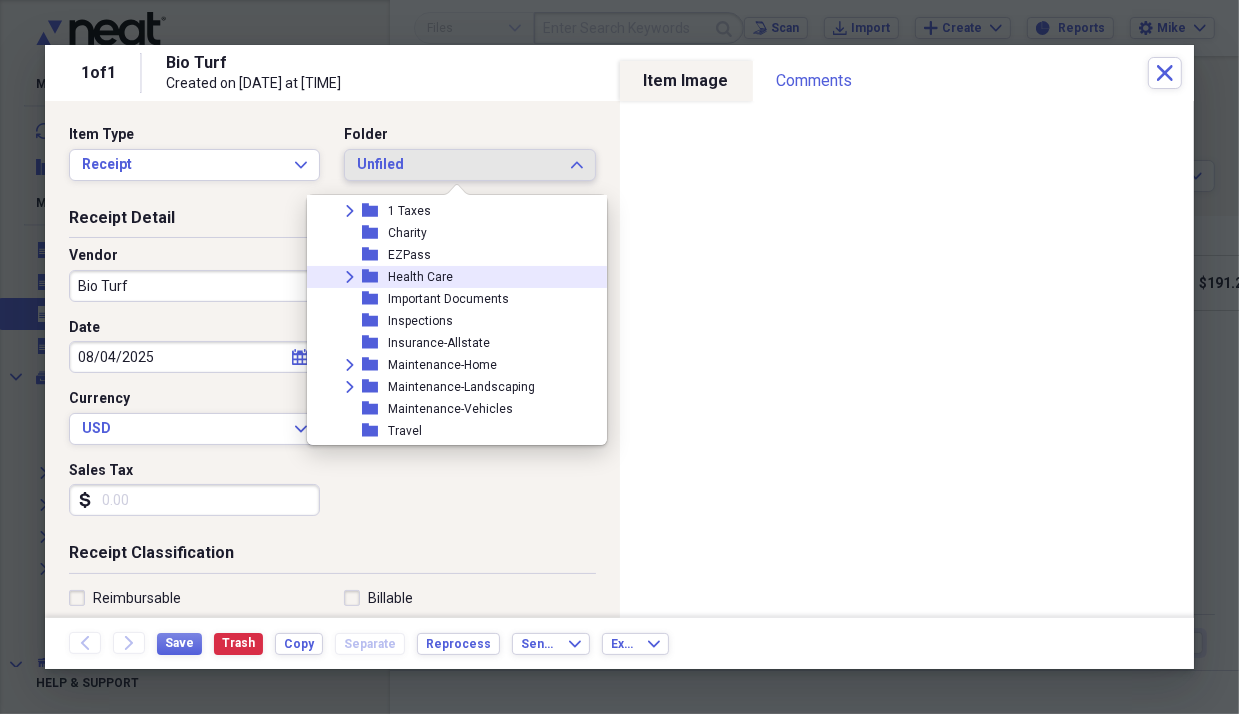 scroll, scrollTop: 232, scrollLeft: 0, axis: vertical 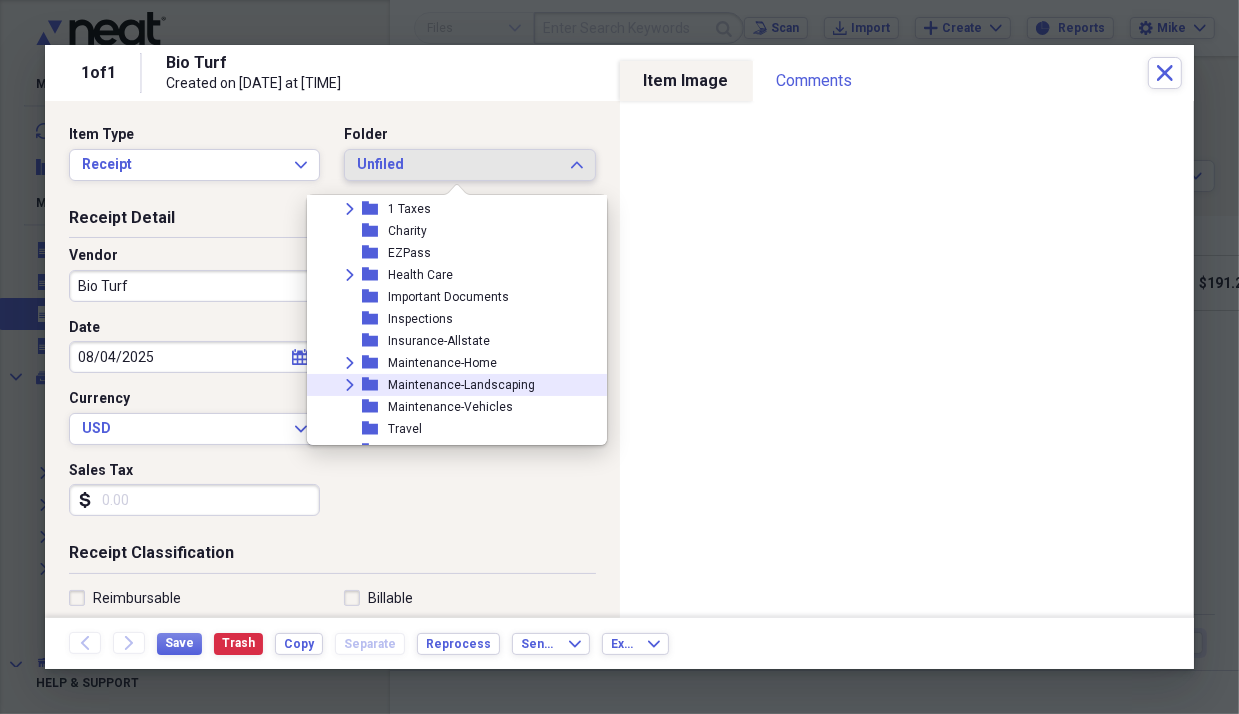 click on "Expand" 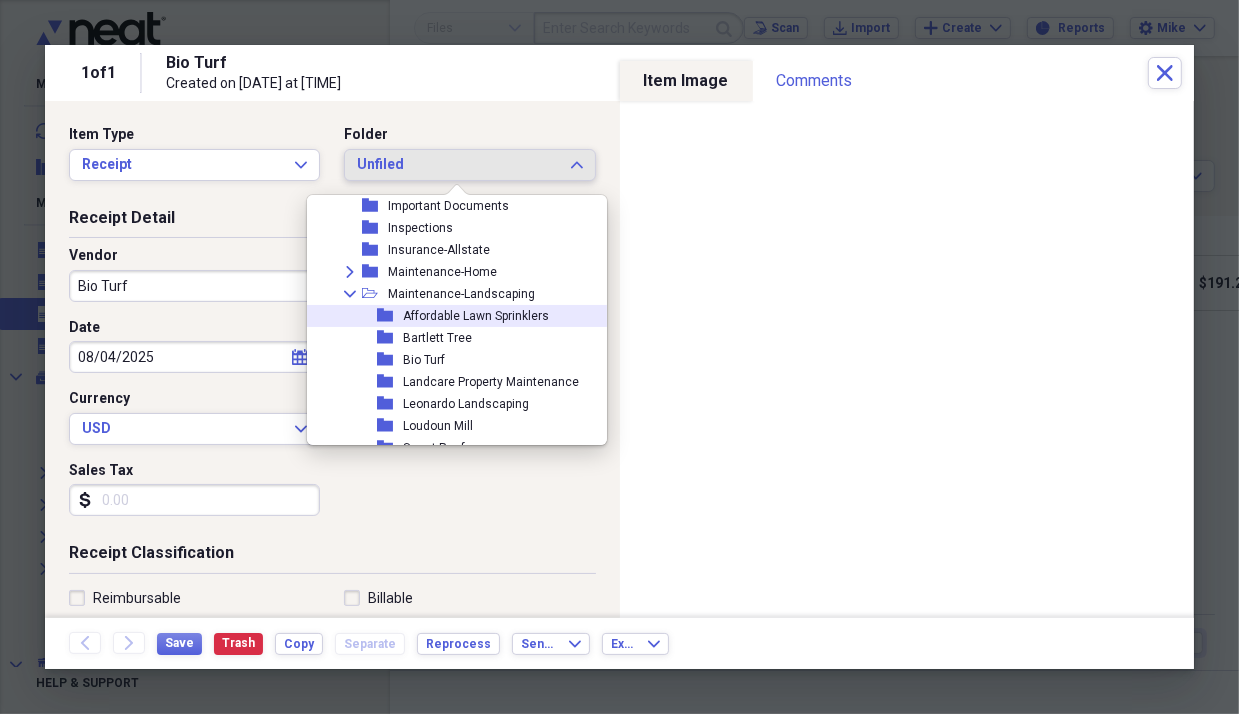 scroll, scrollTop: 332, scrollLeft: 0, axis: vertical 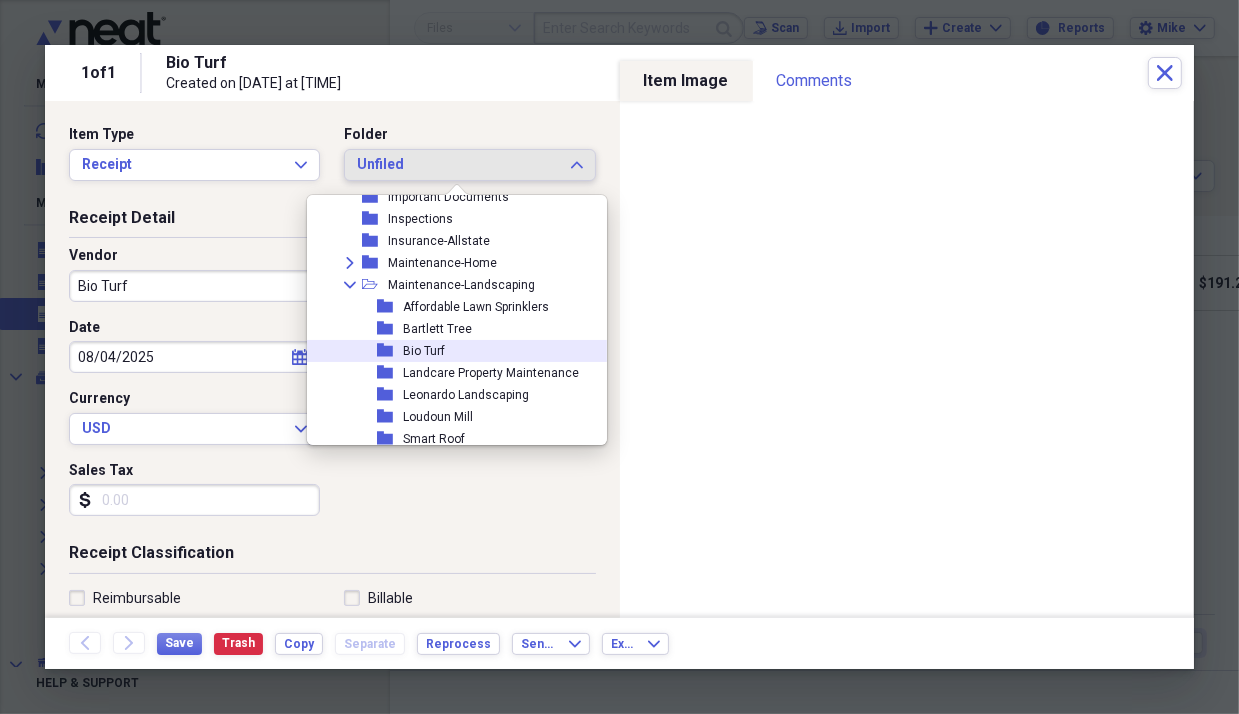click on "Bio Turf" at bounding box center (424, 351) 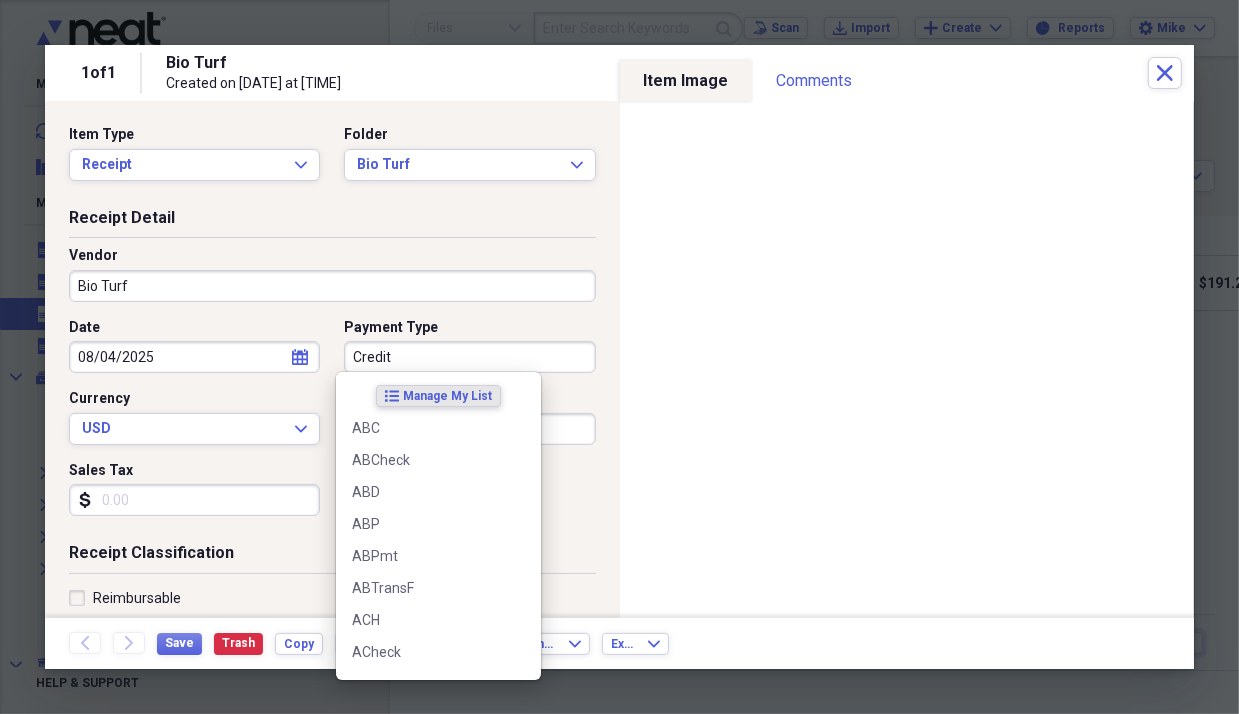 click on "Credit" at bounding box center (469, 357) 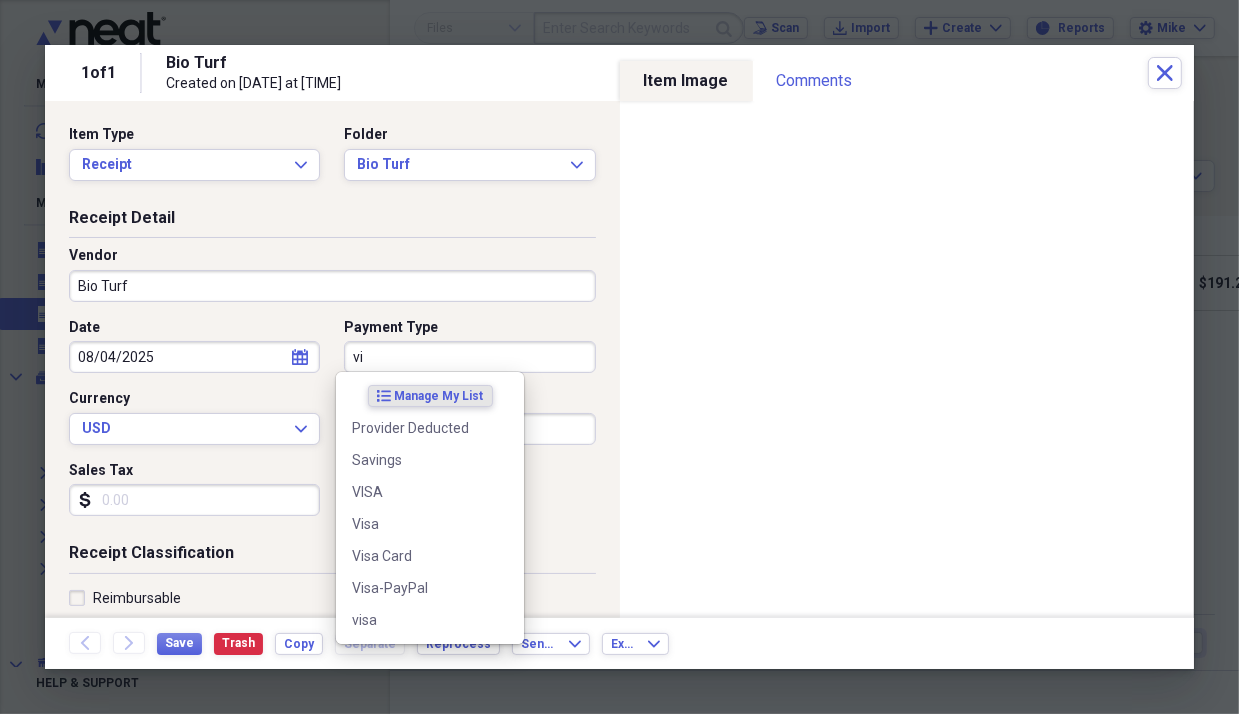type on "v" 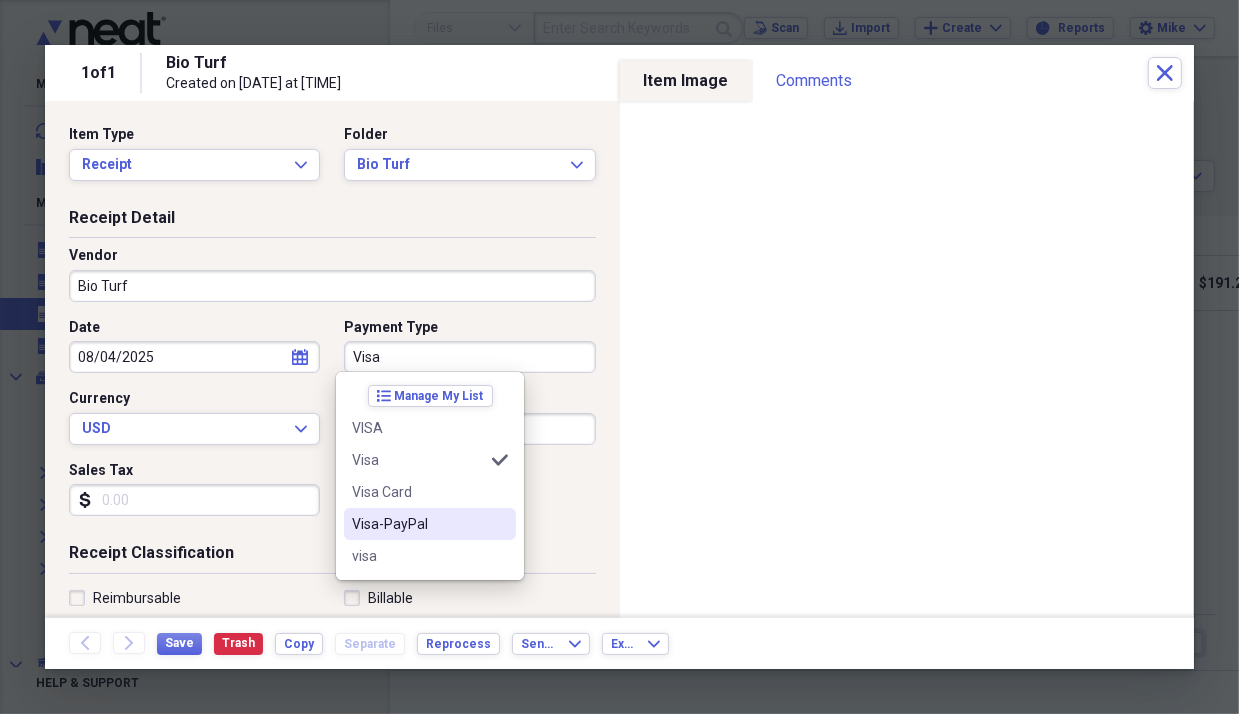 click on "Visa-PayPal" at bounding box center [418, 524] 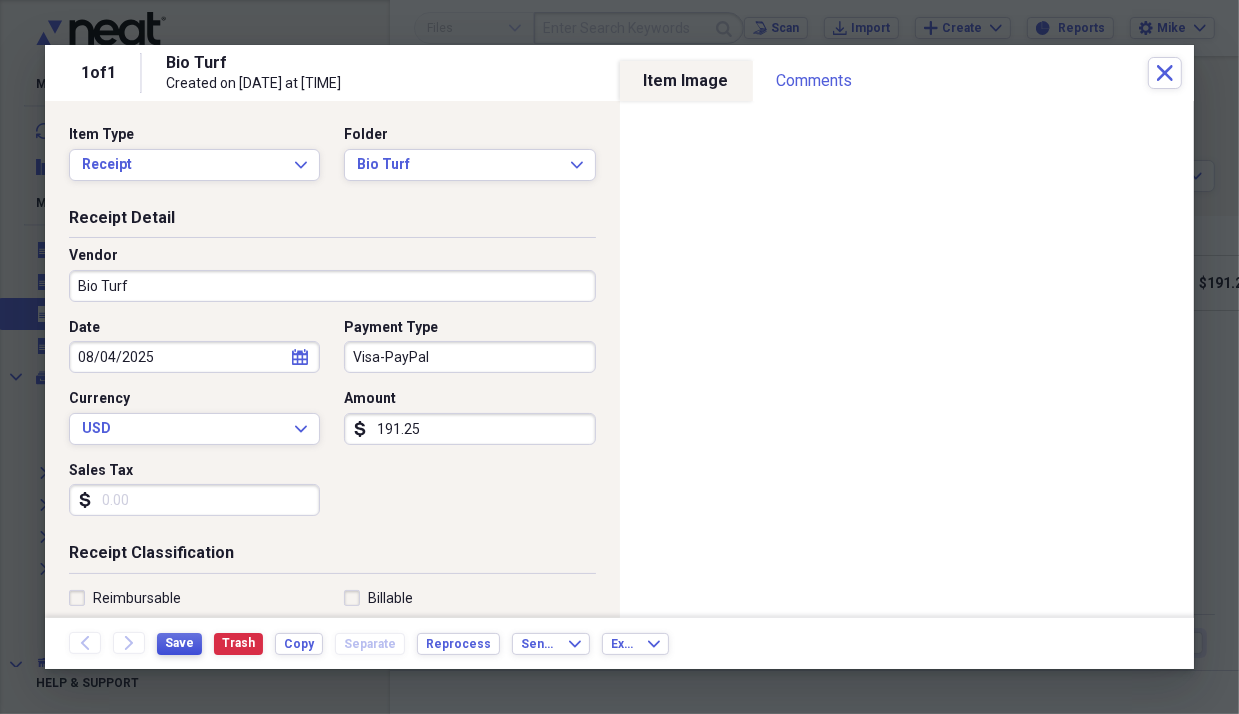 click on "Save" at bounding box center [179, 643] 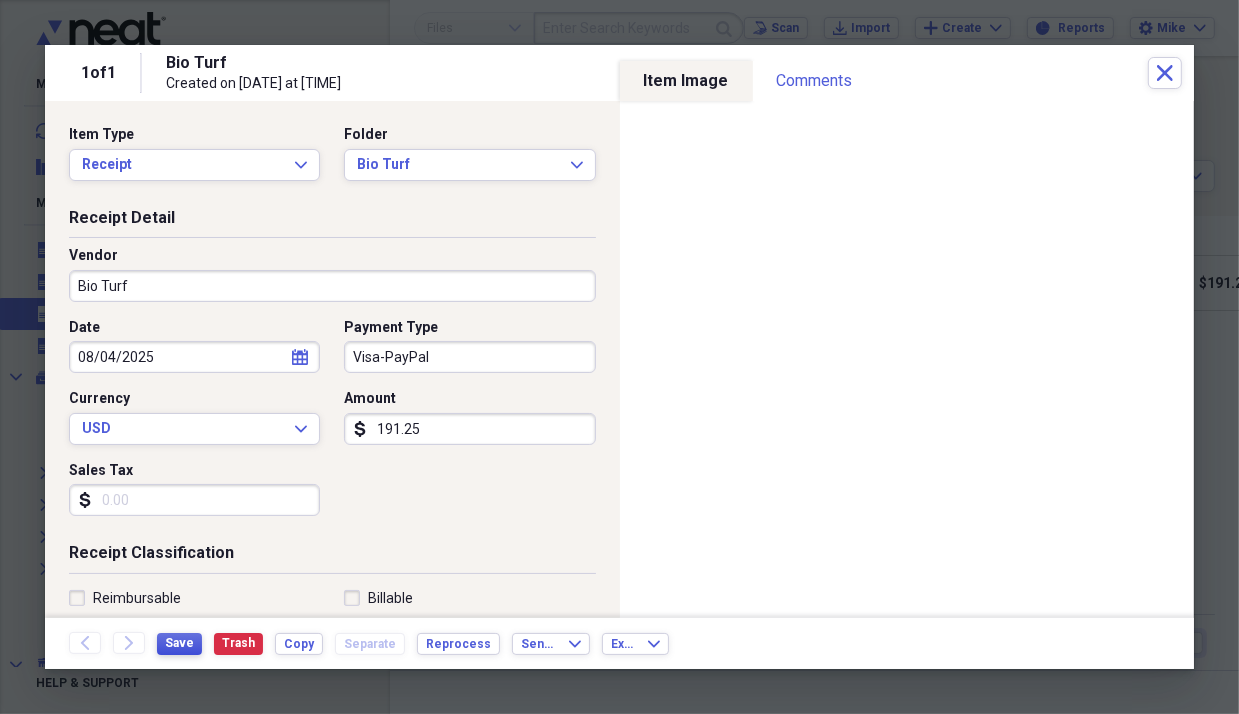 click on "Save" at bounding box center (179, 643) 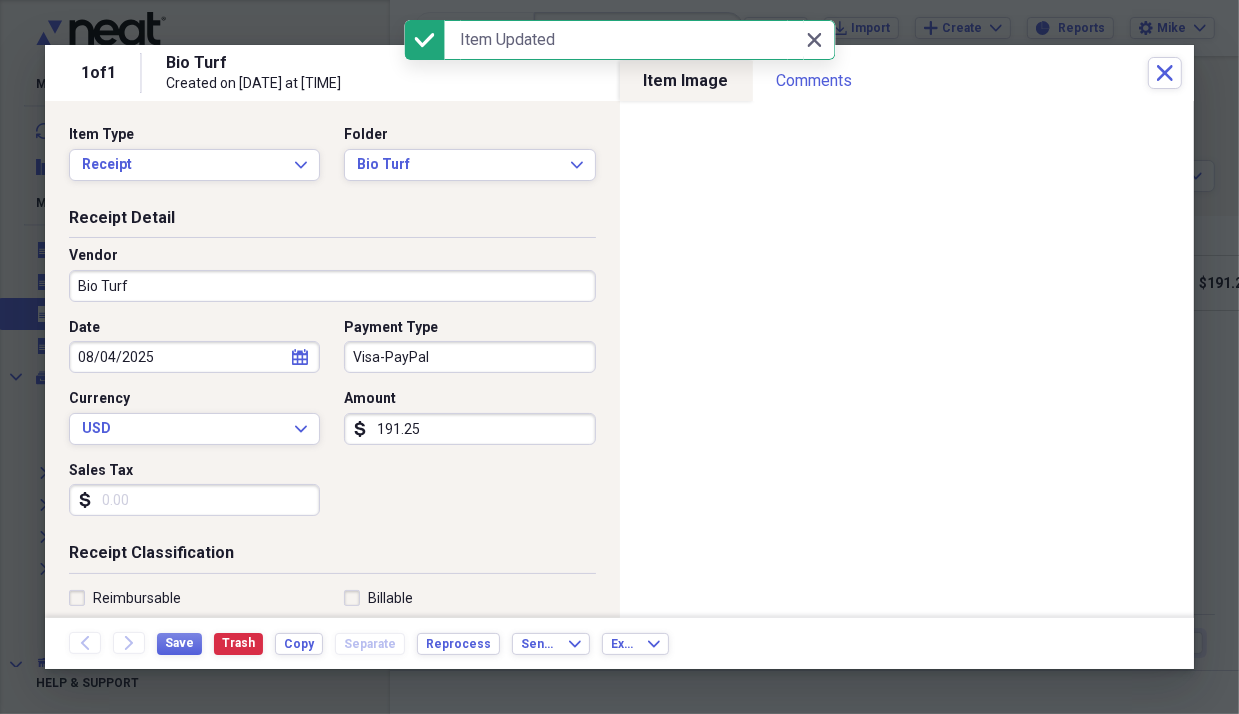 click on "calendar" 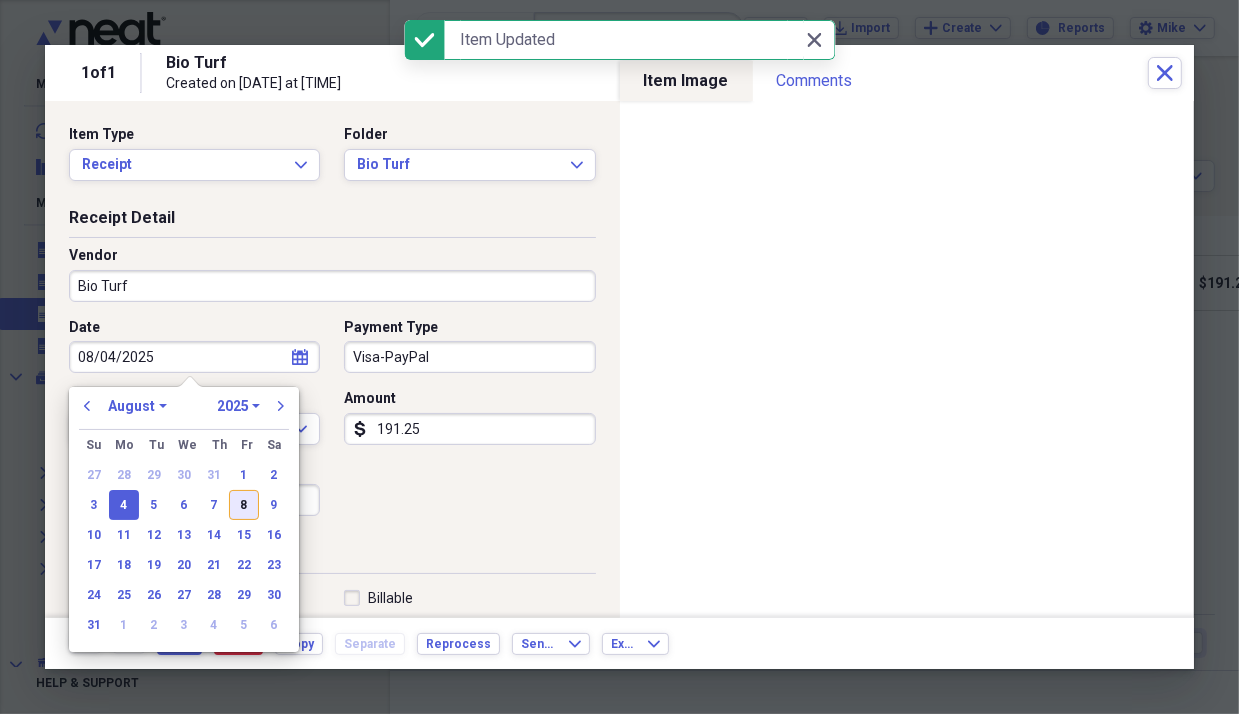 click on "8" at bounding box center (244, 505) 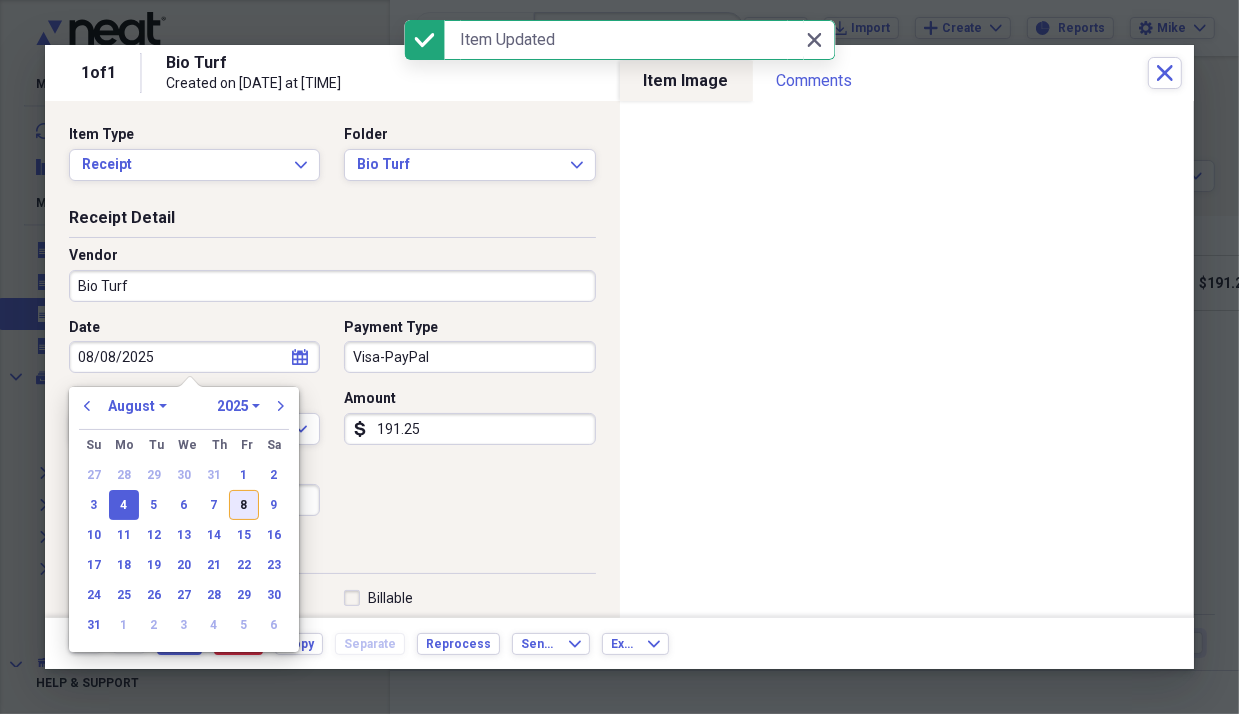 type on "08/08/2025" 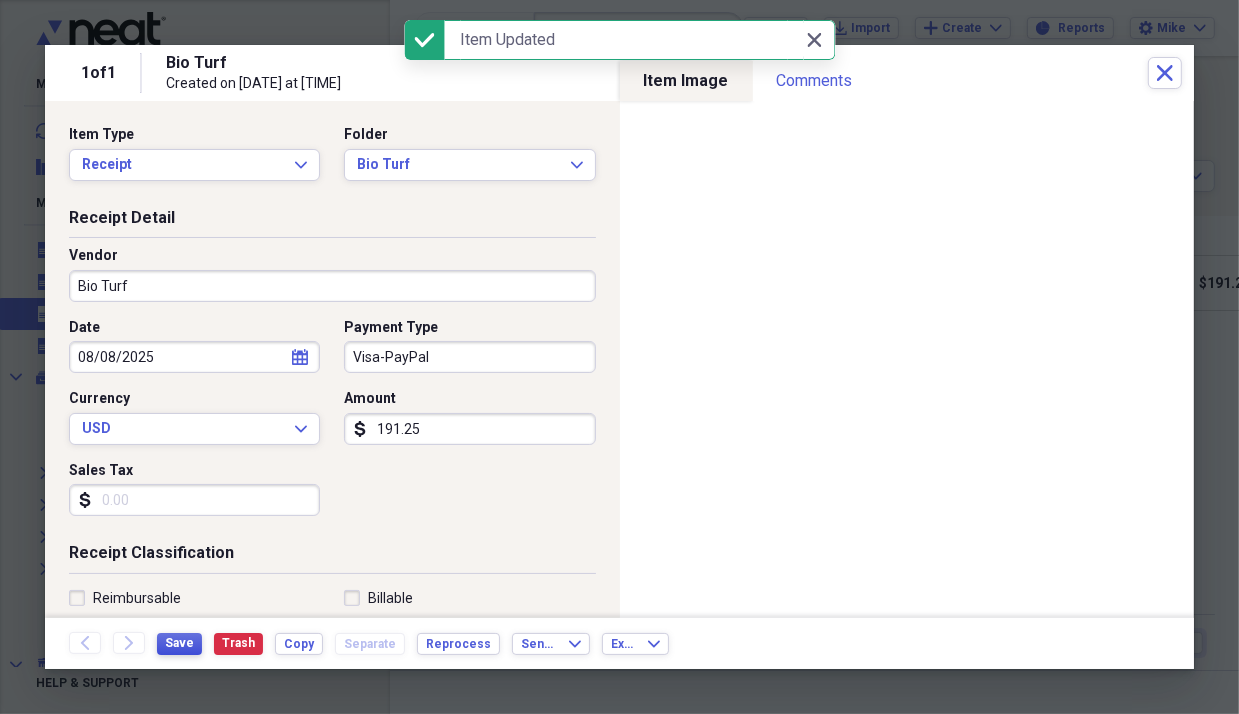 click on "Save" at bounding box center [179, 644] 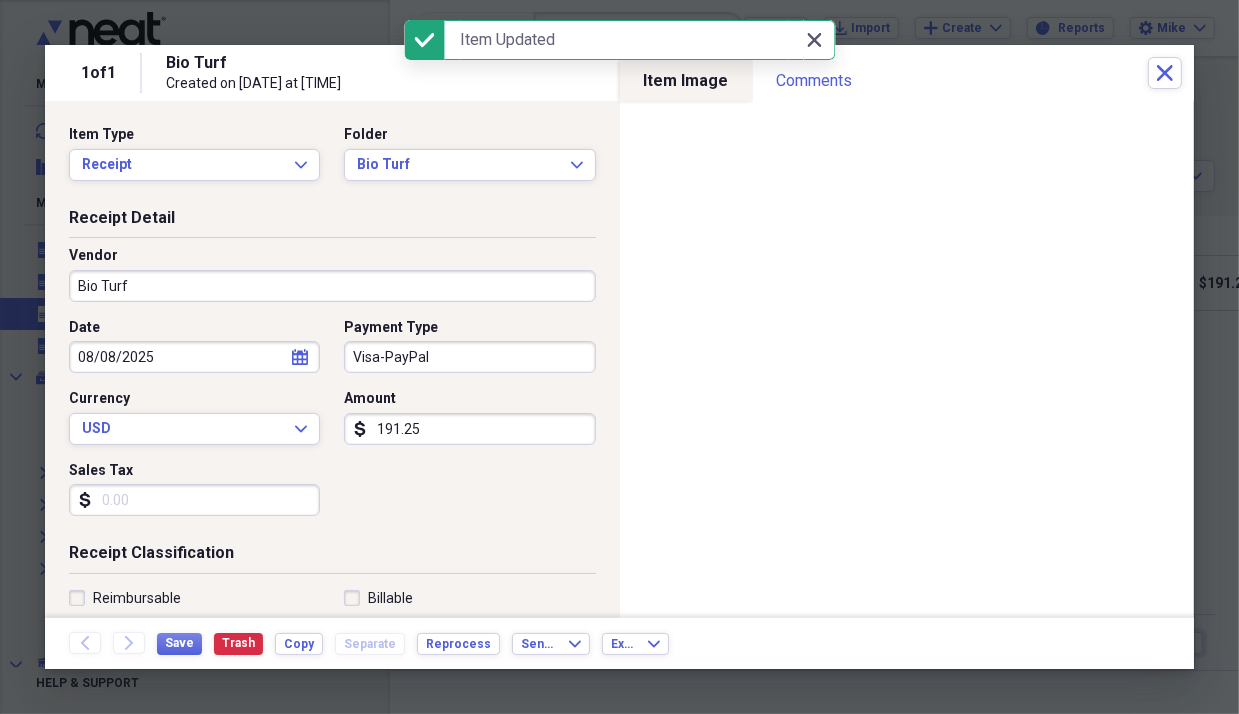 click on "Close" 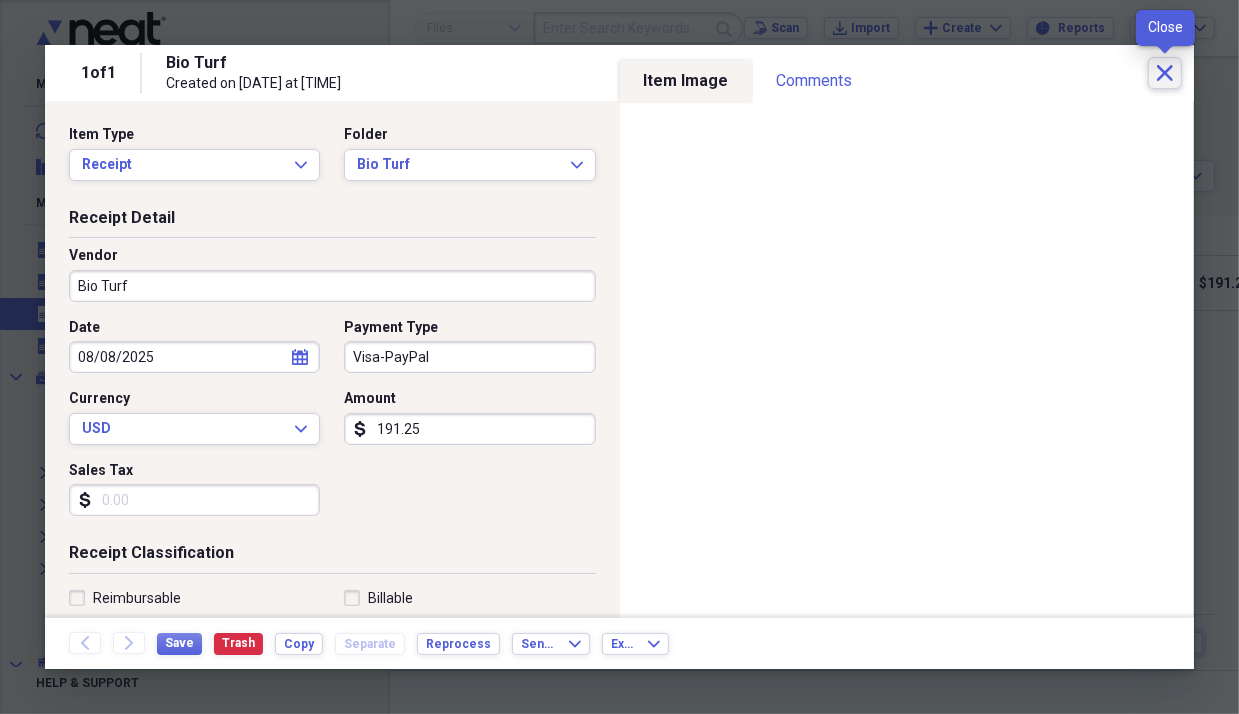 click on "Close" 